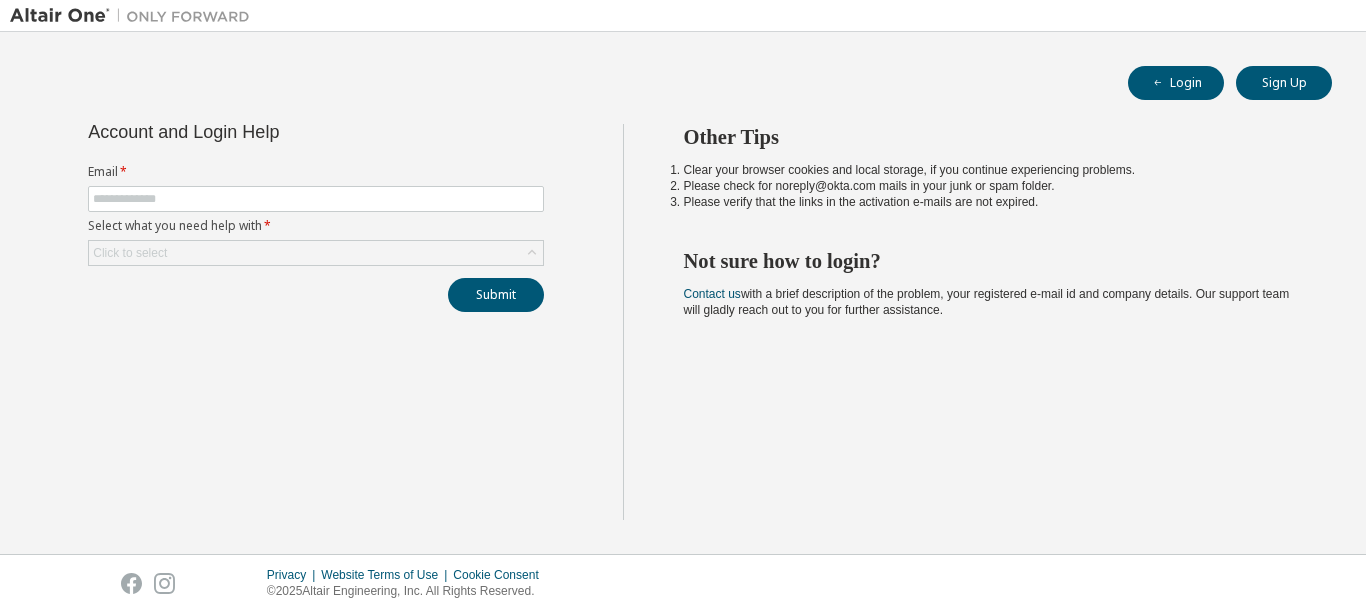 scroll, scrollTop: 0, scrollLeft: 0, axis: both 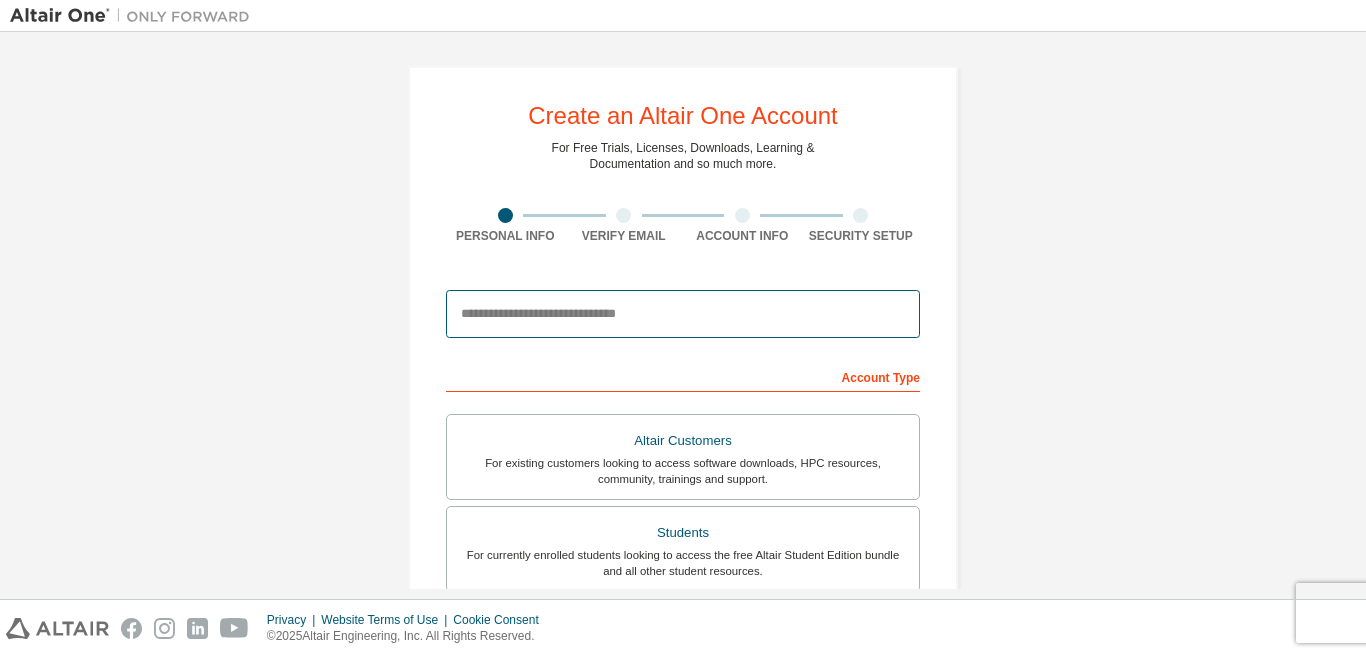click at bounding box center [683, 314] 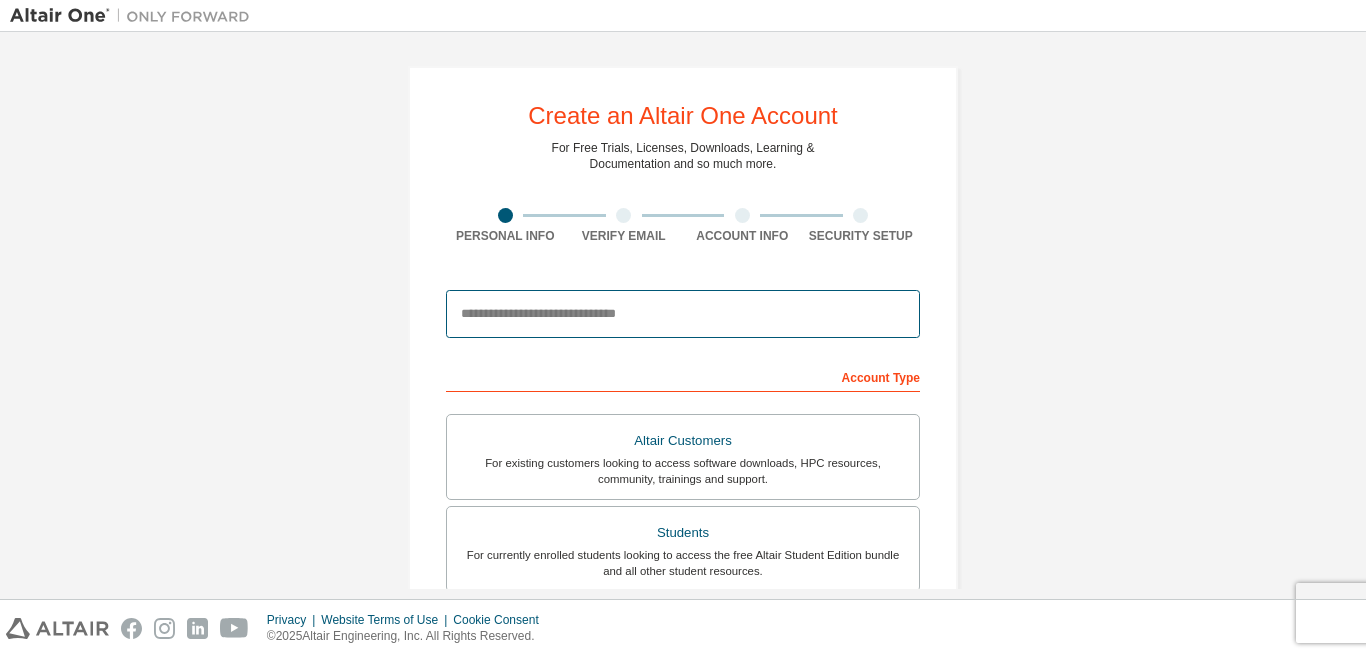 type on "**********" 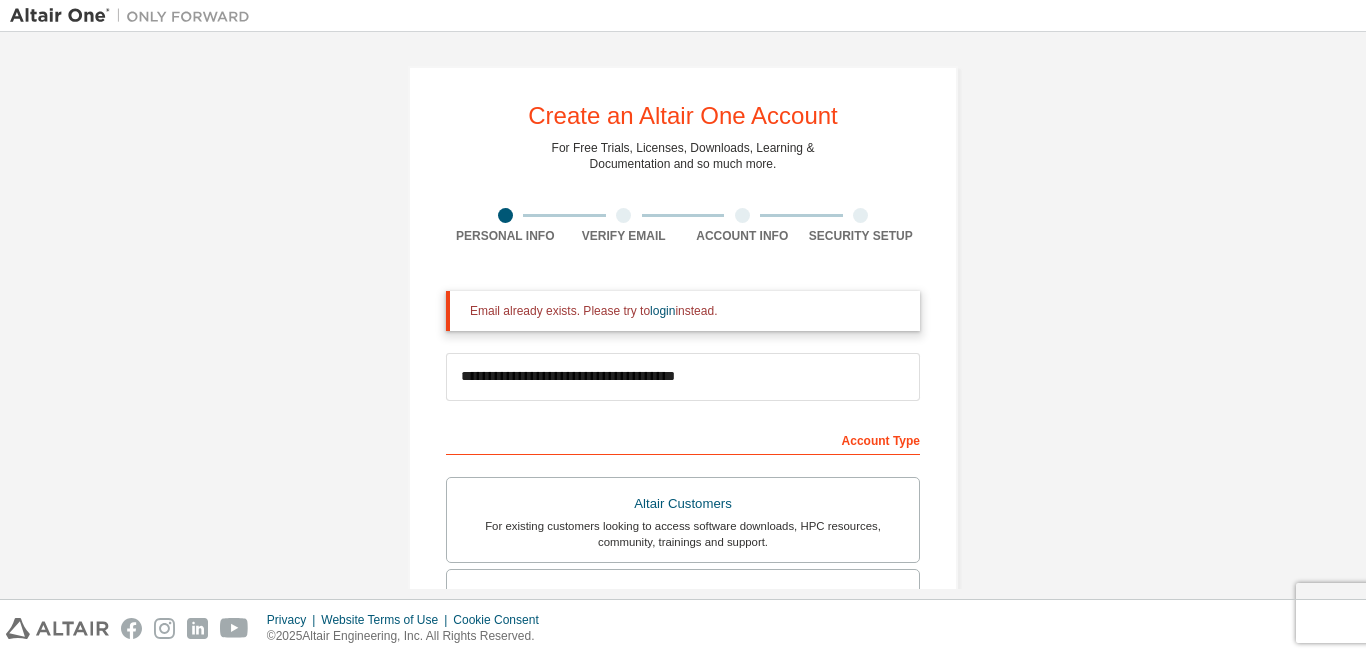 click on "Account Type" at bounding box center (683, 439) 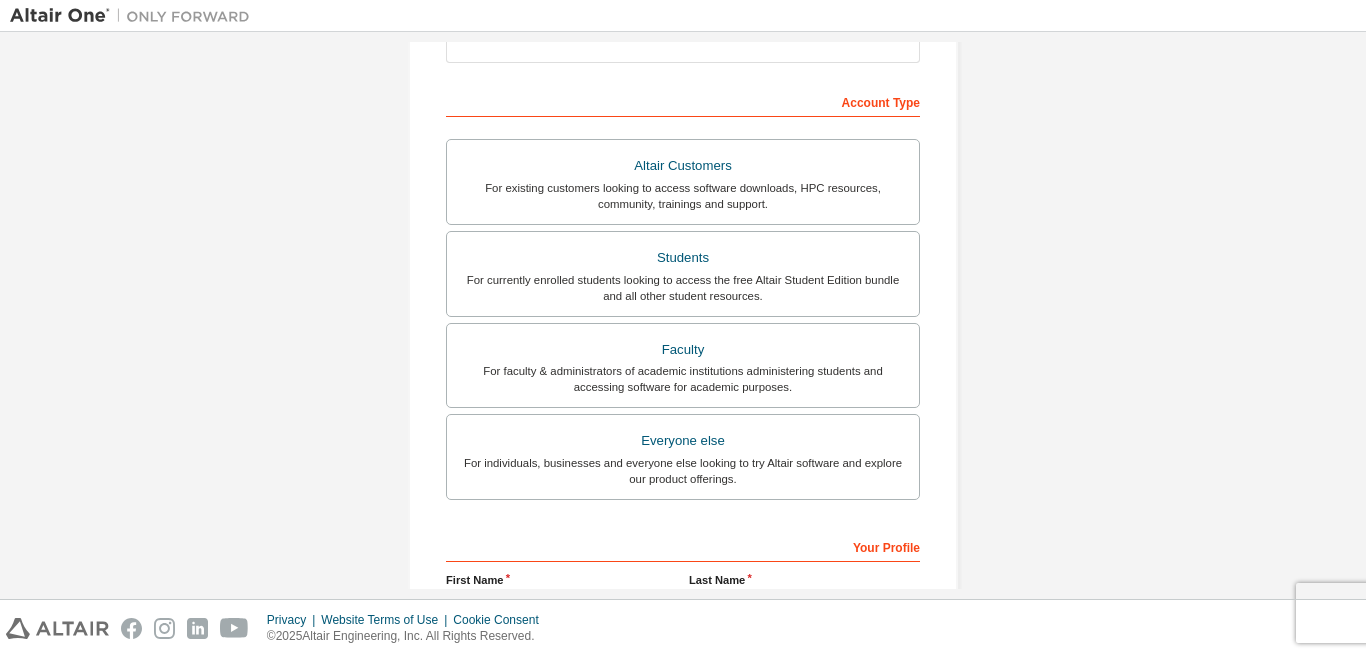 scroll, scrollTop: 400, scrollLeft: 0, axis: vertical 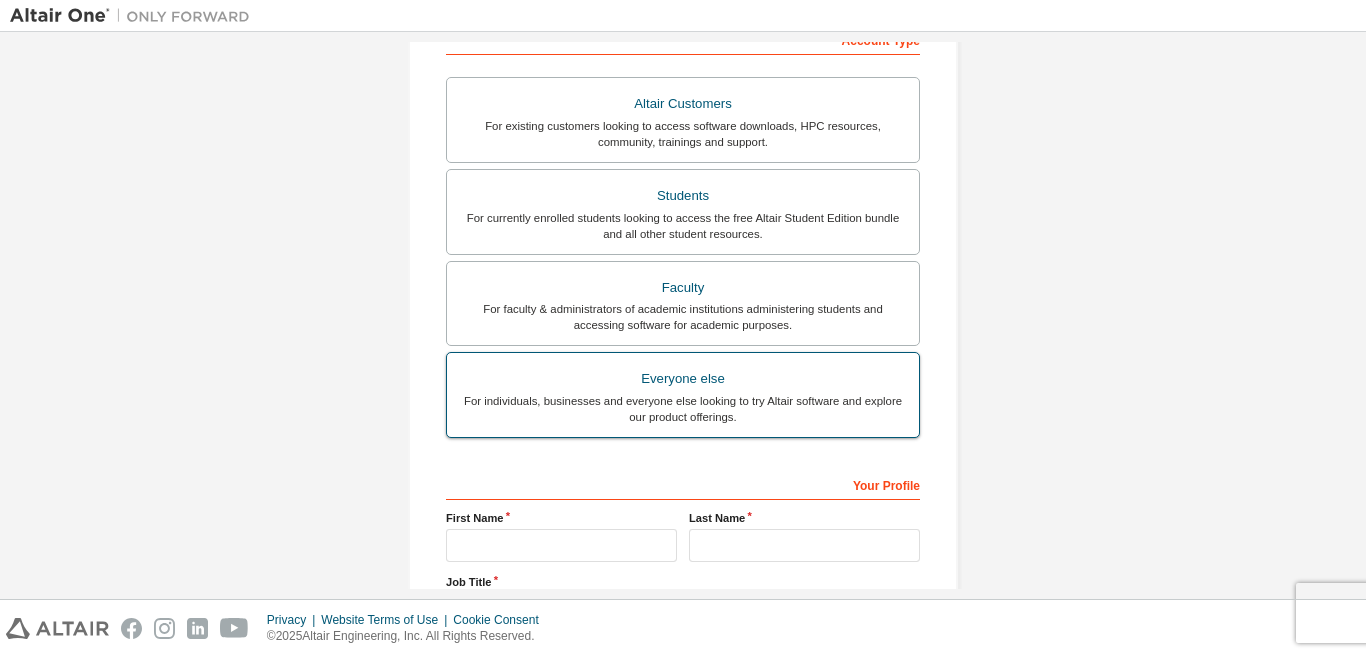 click on "Everyone else" at bounding box center (683, 379) 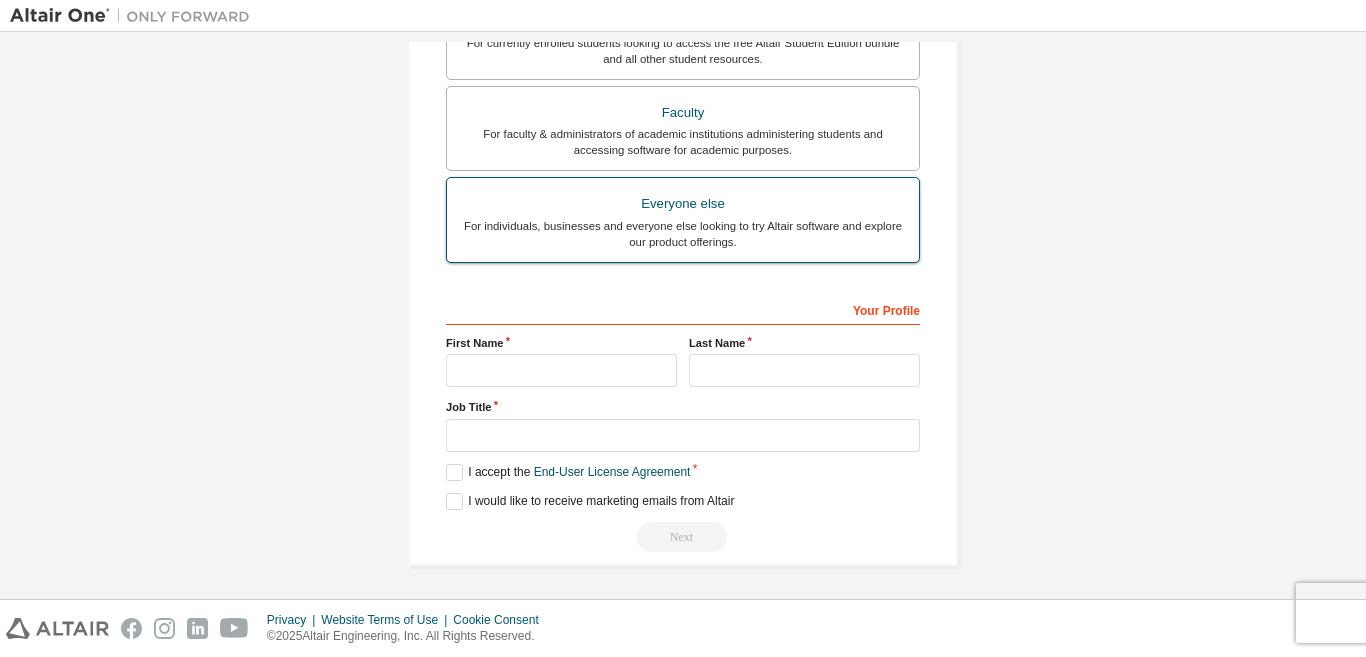scroll, scrollTop: 576, scrollLeft: 0, axis: vertical 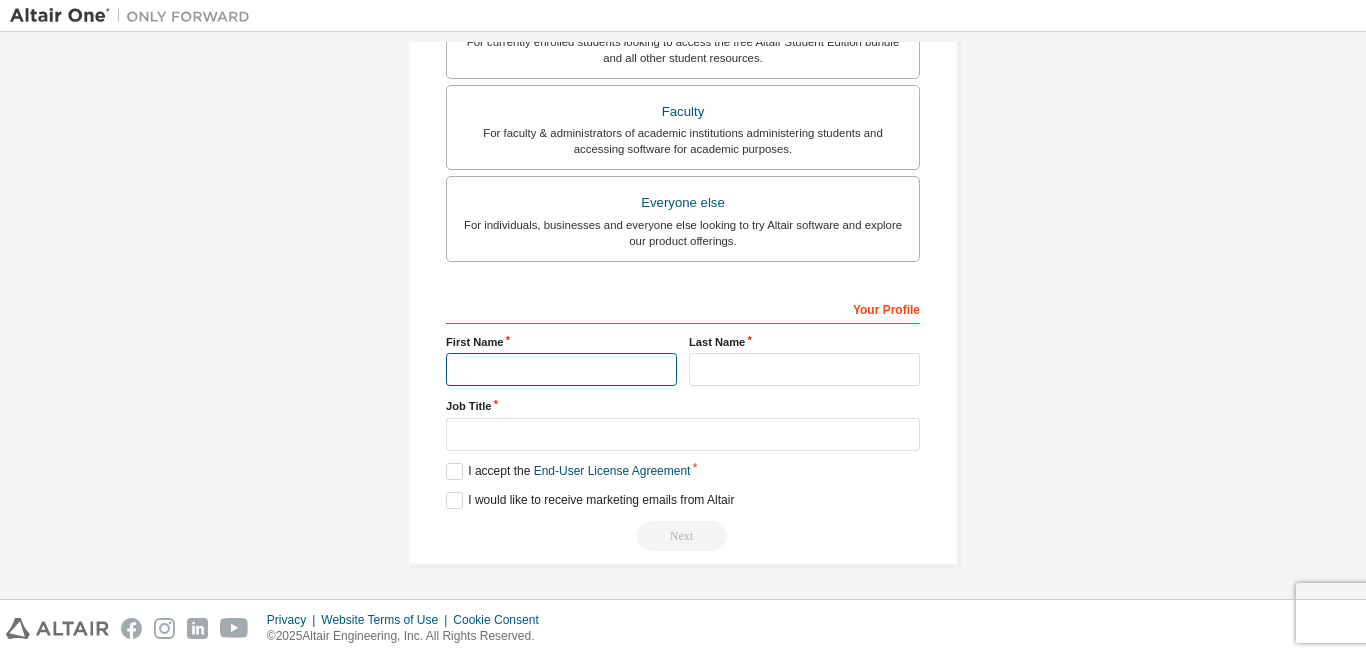 click at bounding box center (561, 369) 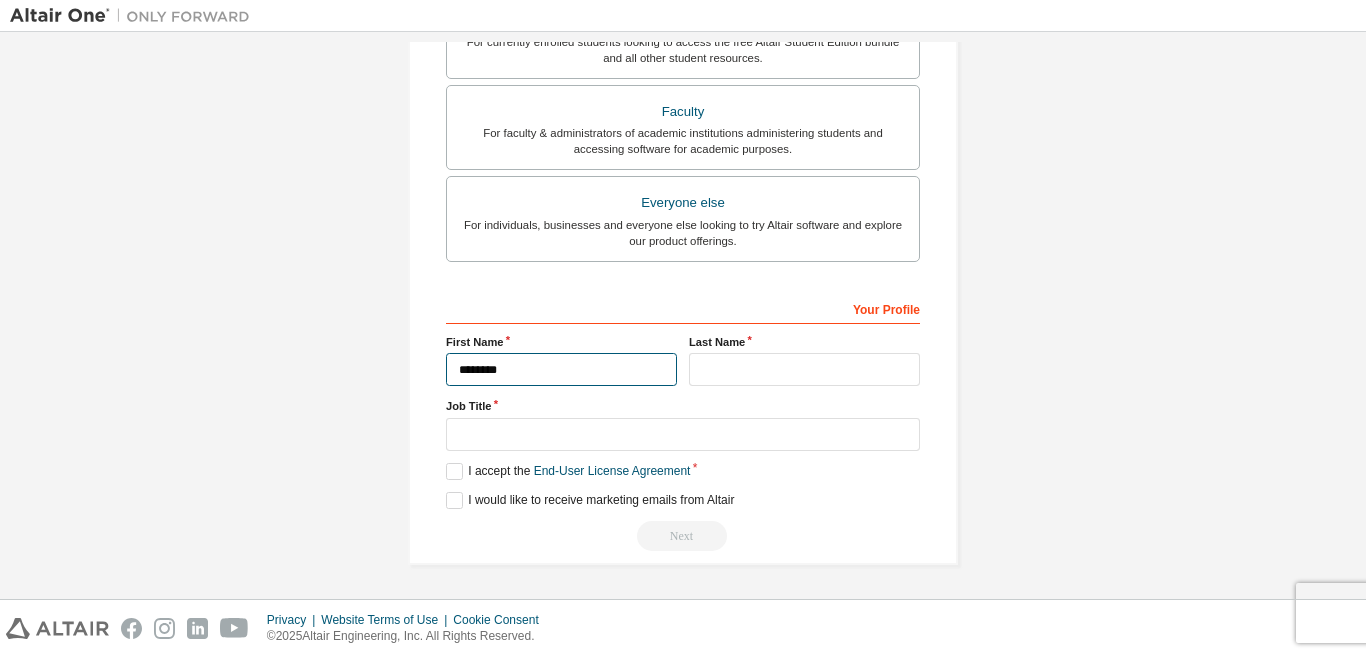 type on "********" 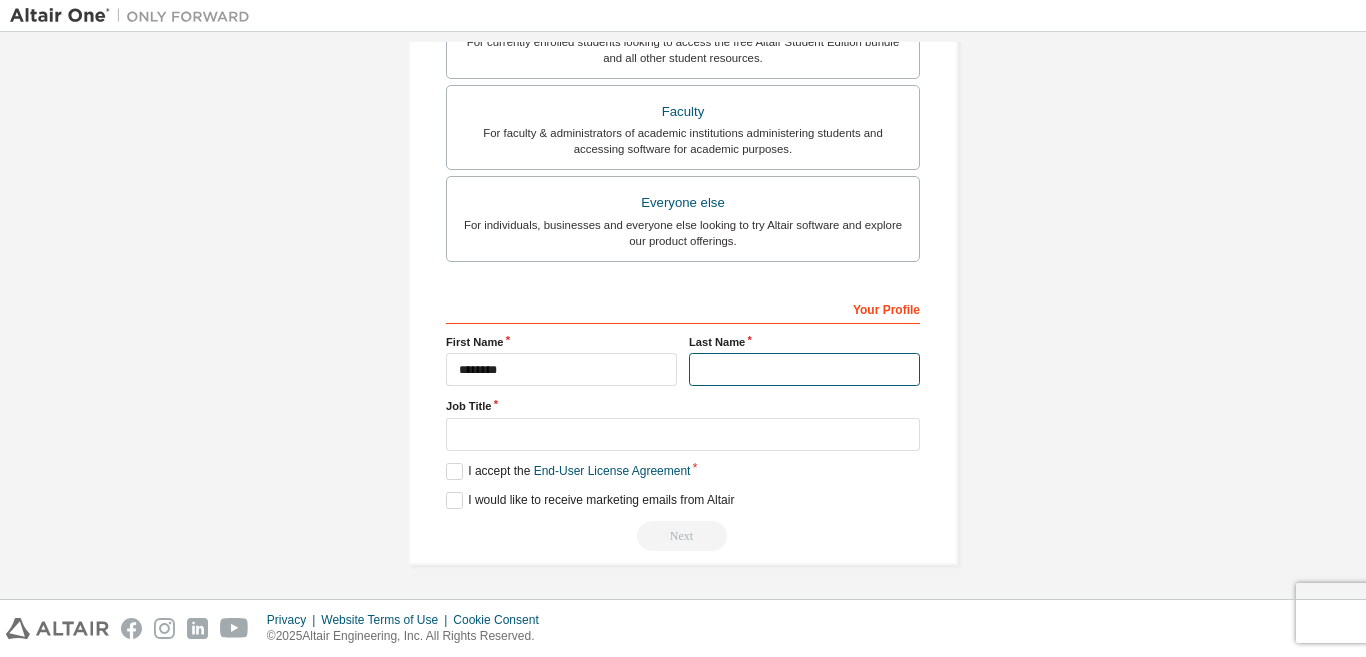 click at bounding box center [804, 369] 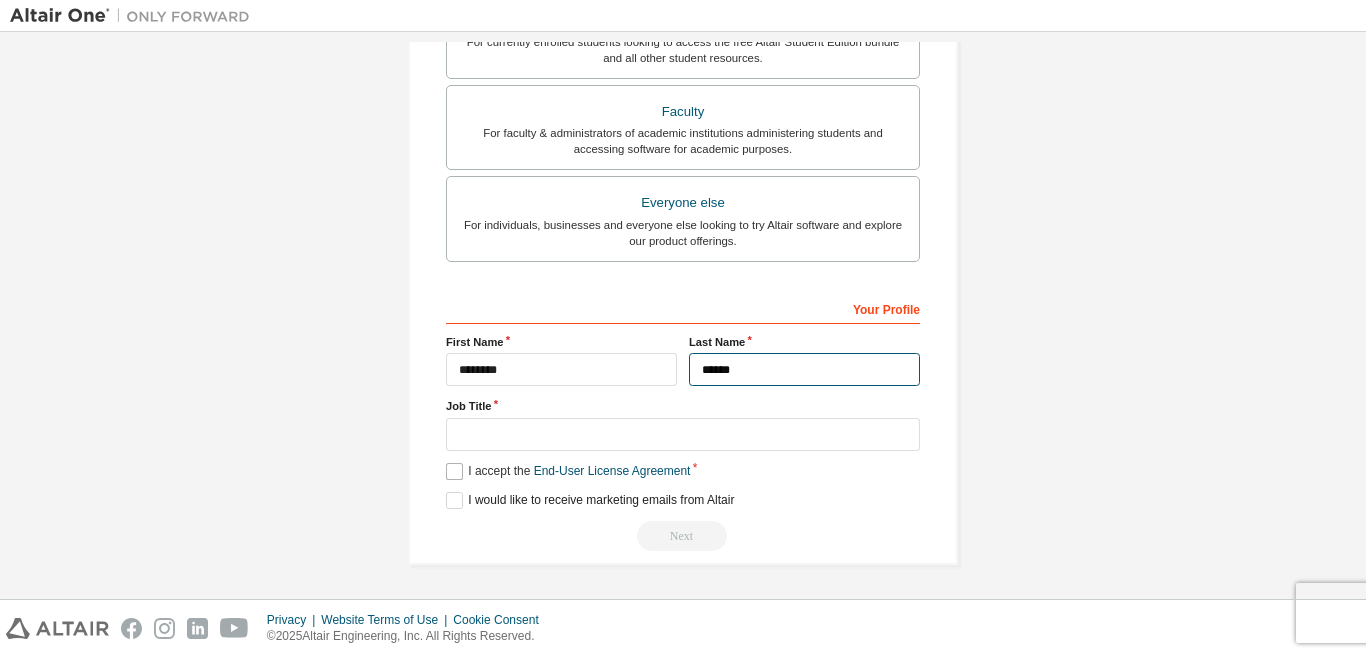 type on "******" 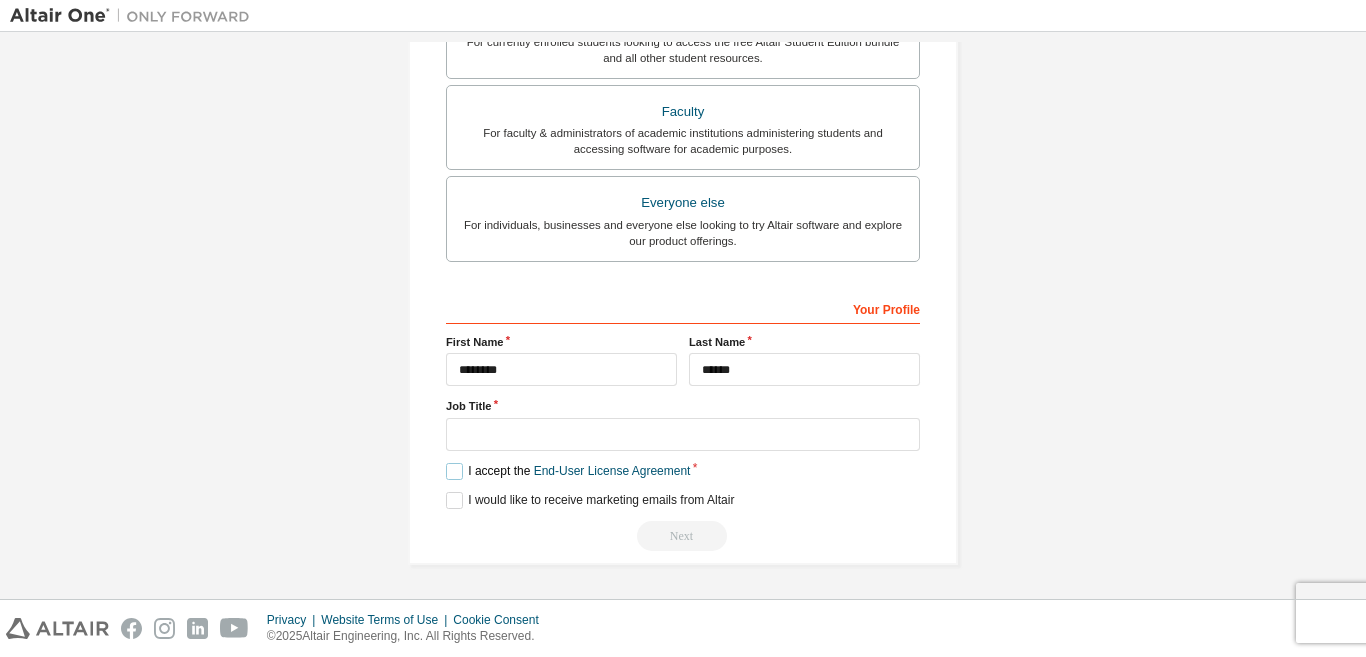 click on "I accept the    End-User License Agreement" at bounding box center (568, 471) 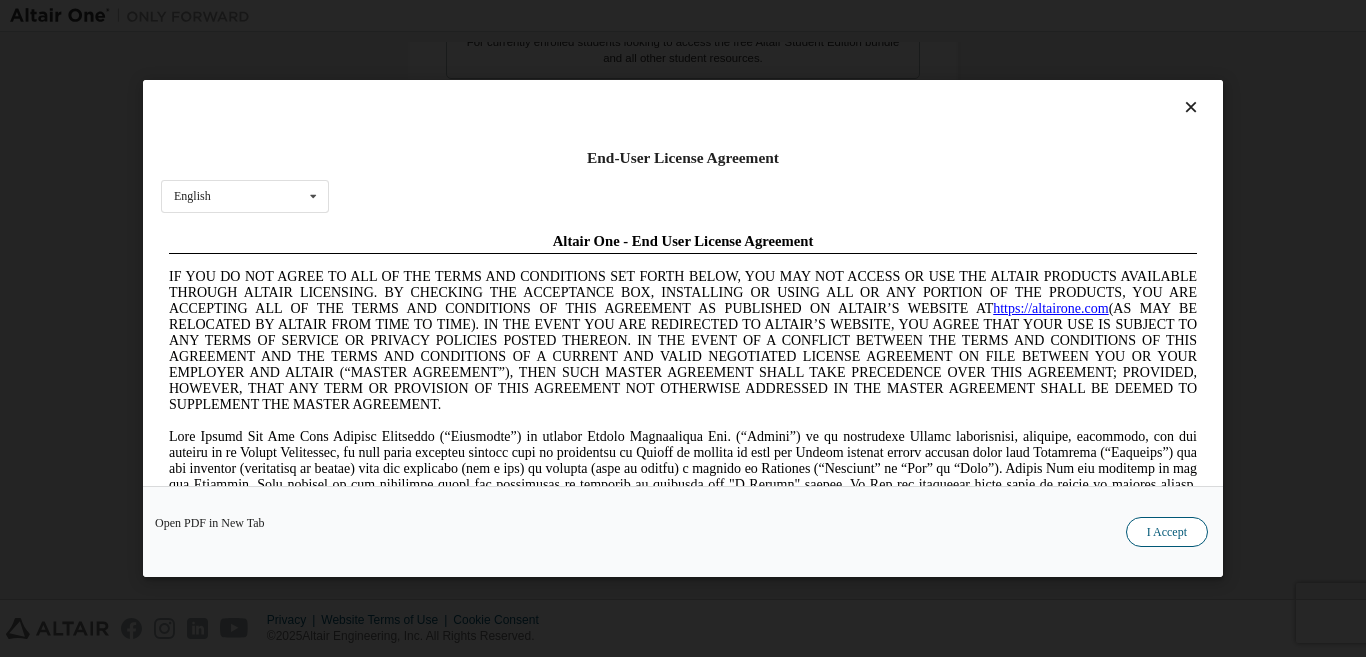 scroll, scrollTop: 0, scrollLeft: 0, axis: both 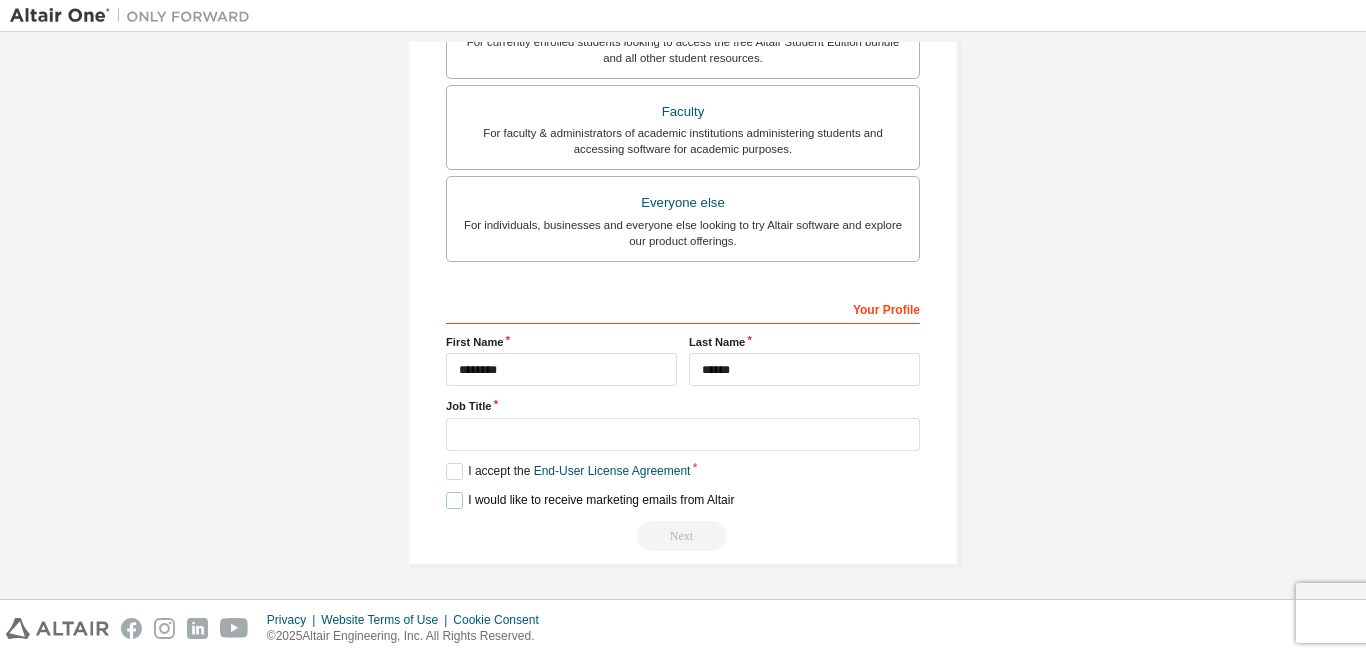 click on "I would like to receive marketing emails from Altair" at bounding box center (590, 500) 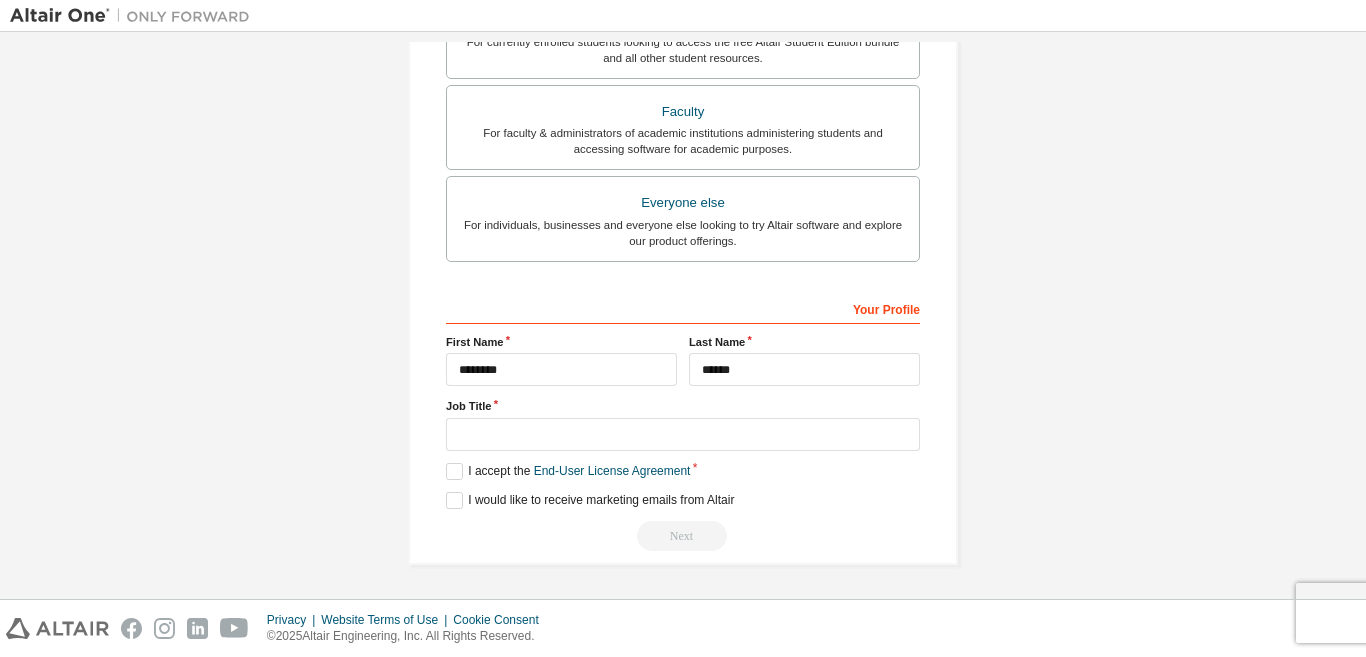 click on "Next" at bounding box center [683, 536] 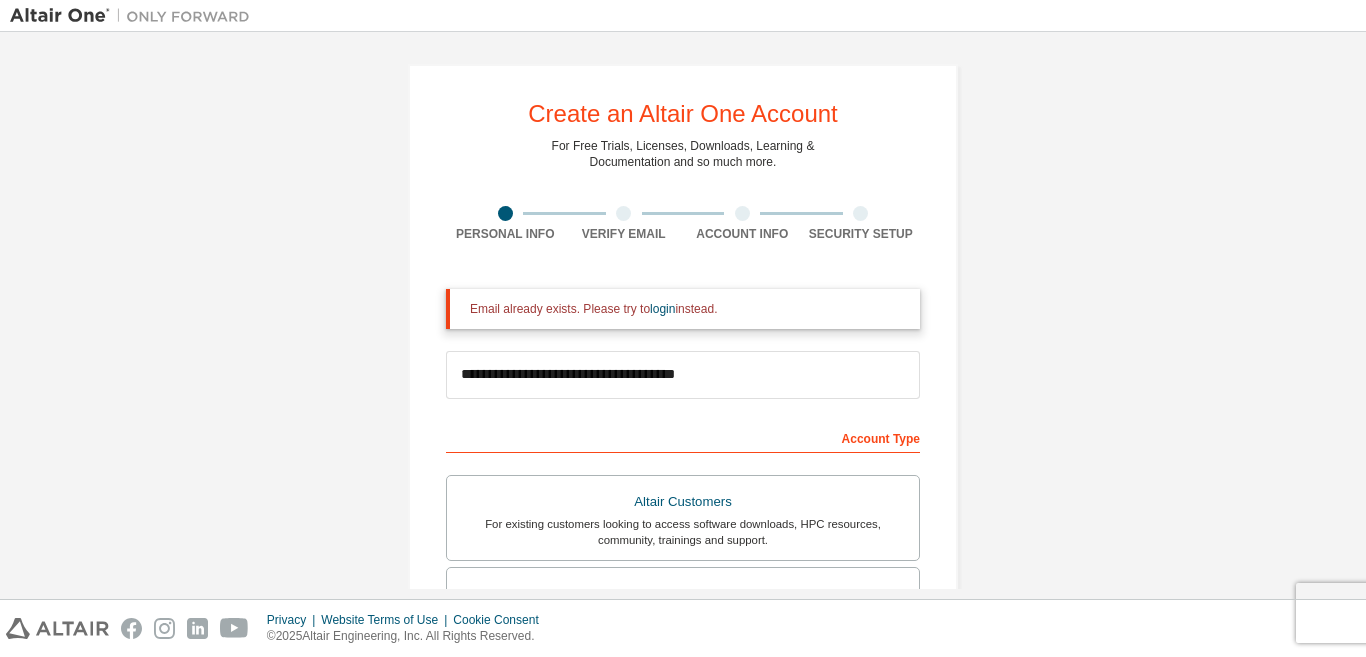 scroll, scrollTop: 0, scrollLeft: 0, axis: both 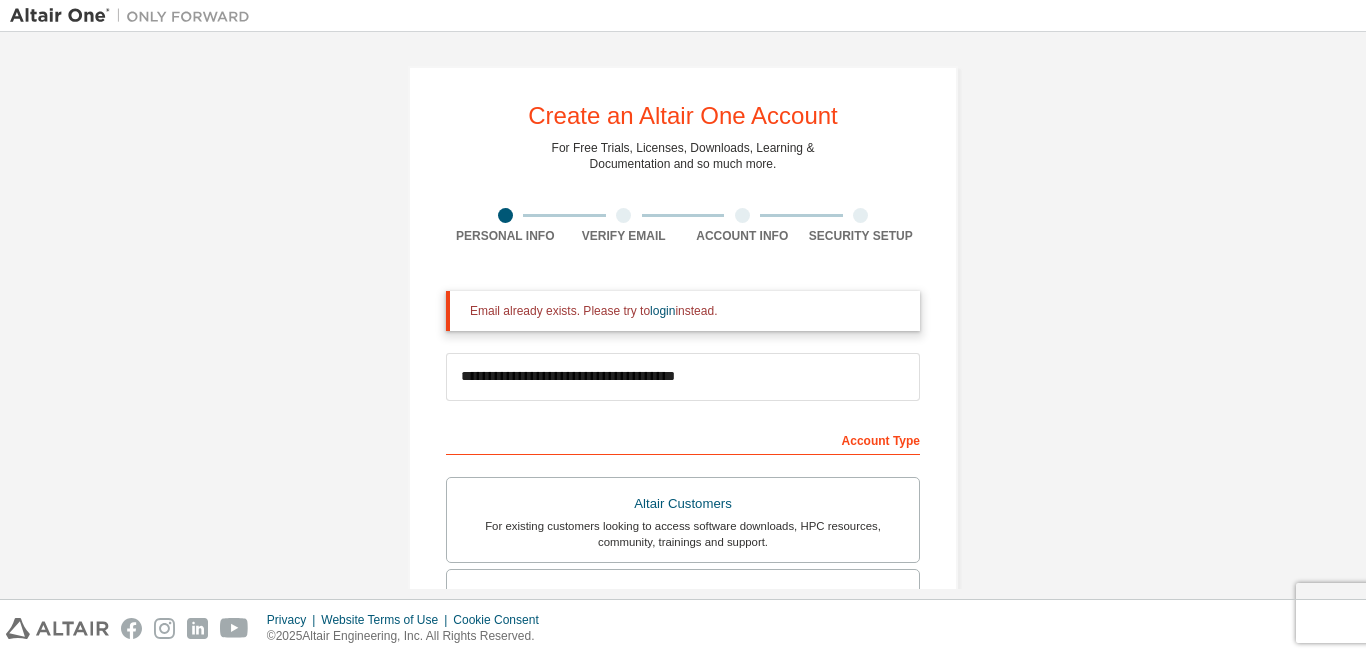click on "Verify Email" at bounding box center (624, 236) 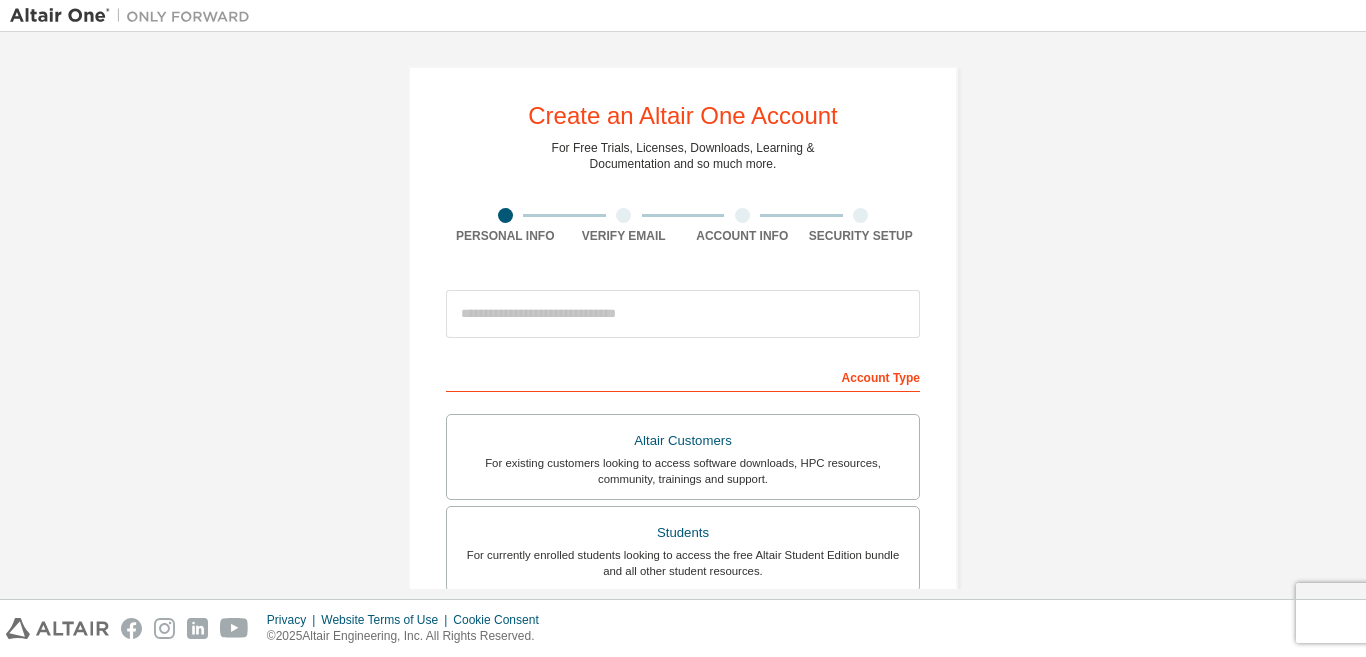 scroll, scrollTop: 0, scrollLeft: 0, axis: both 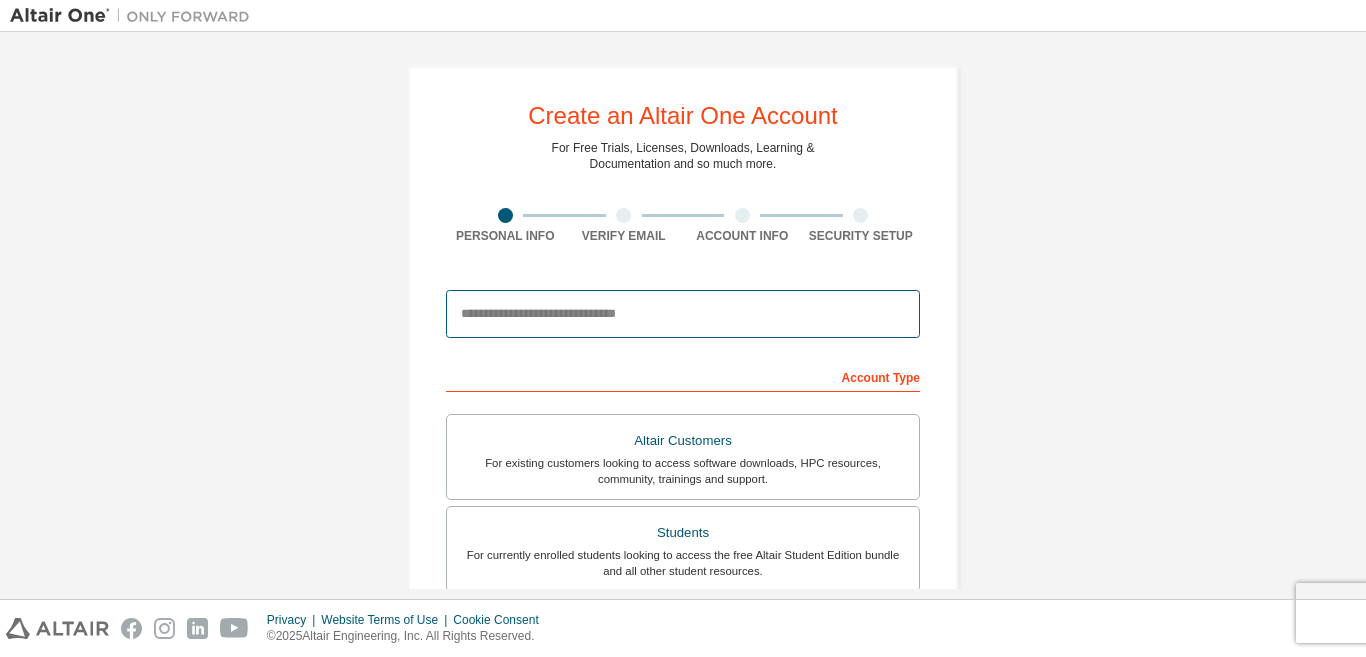 click at bounding box center [683, 314] 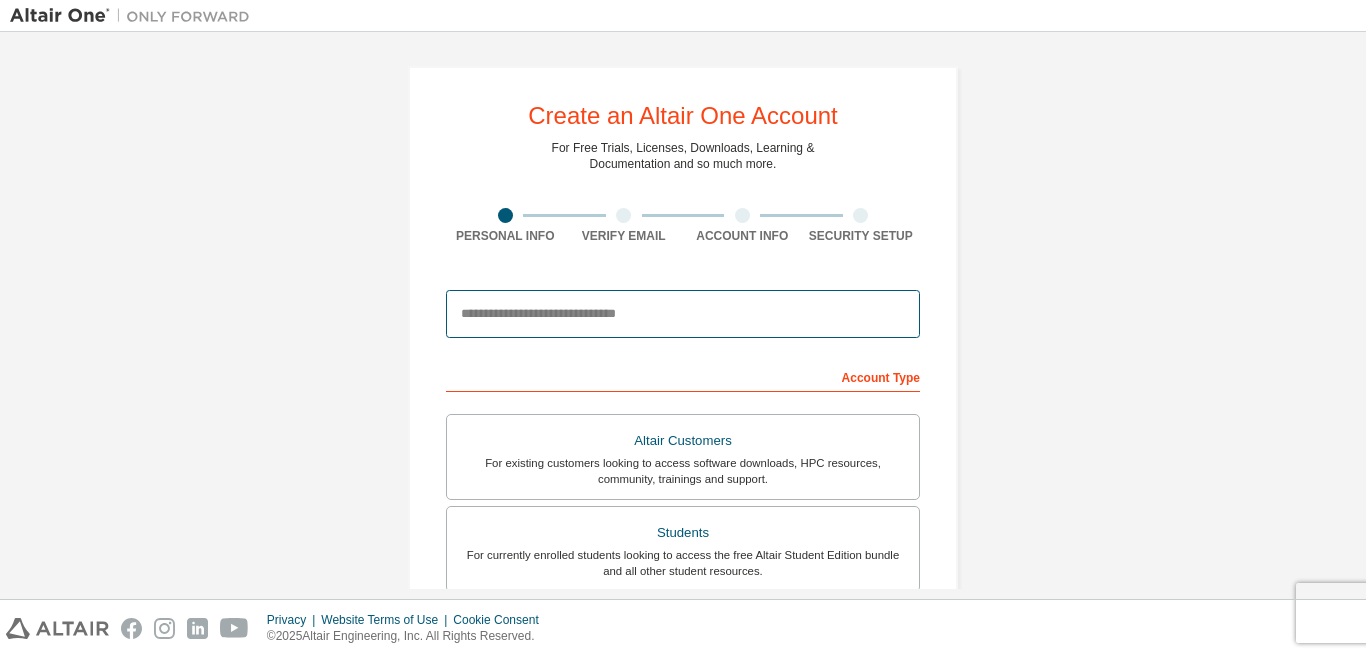 type on "**********" 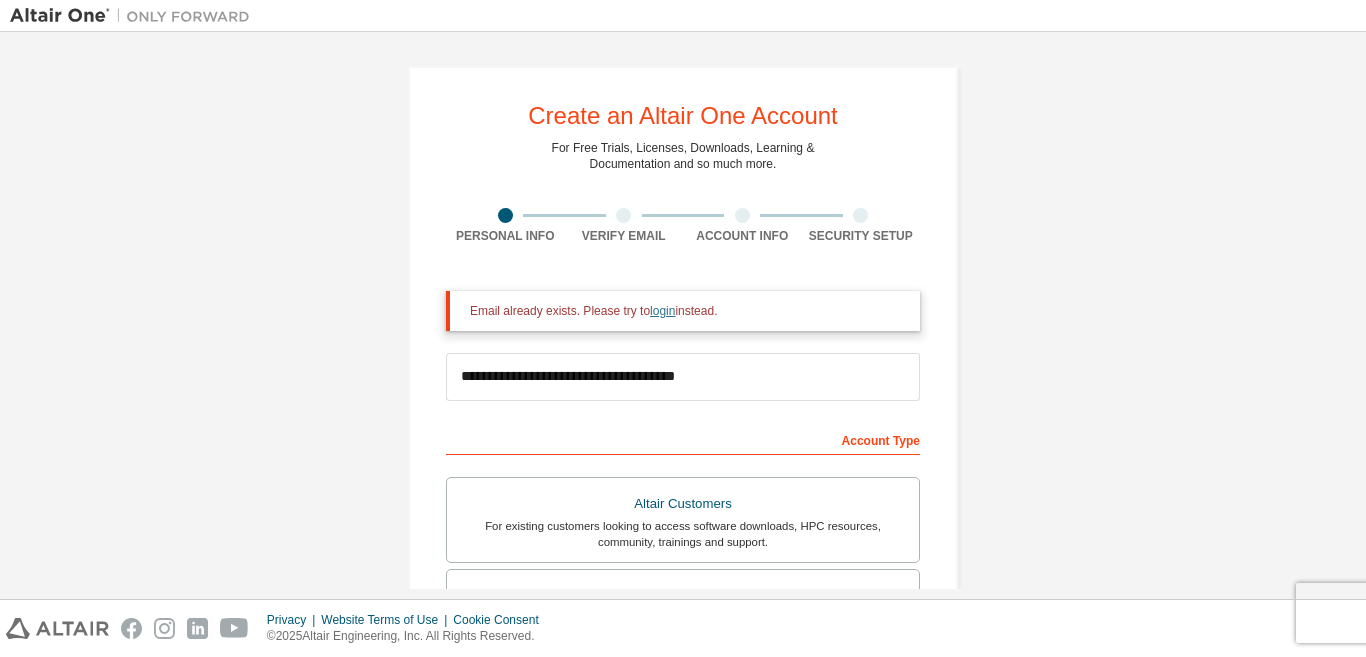 click on "login" at bounding box center [662, 311] 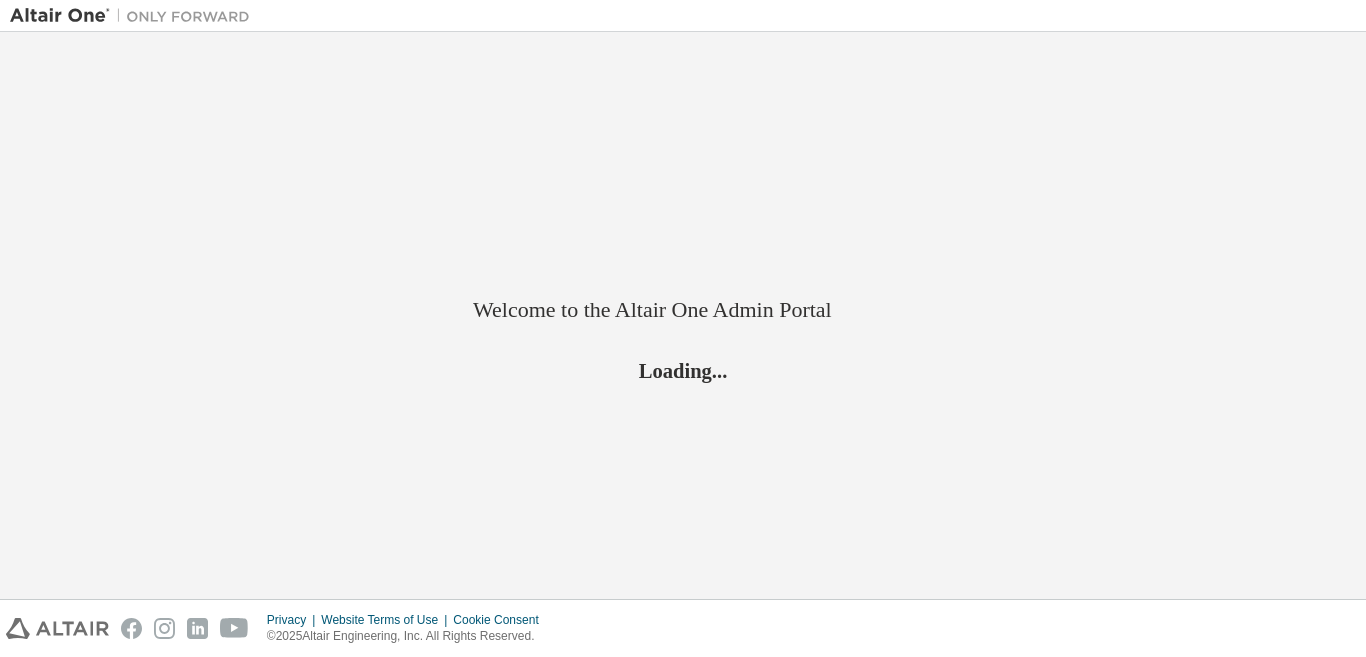 scroll, scrollTop: 0, scrollLeft: 0, axis: both 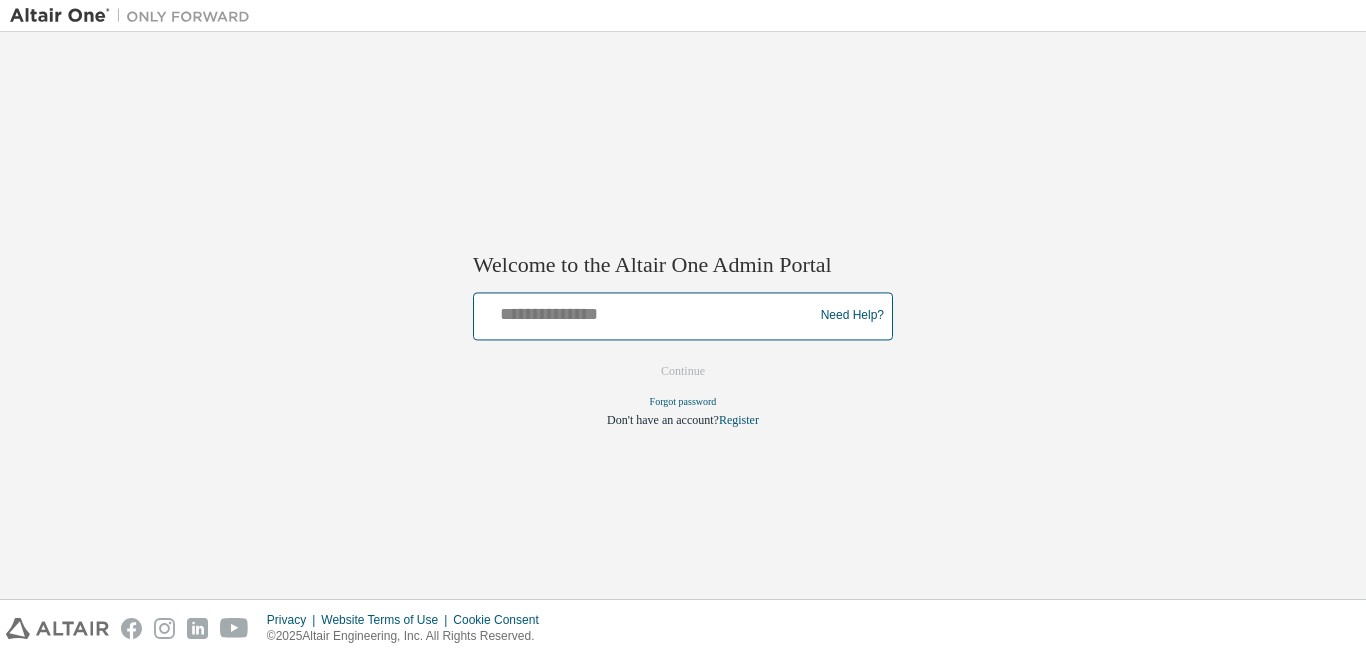 click at bounding box center [646, 311] 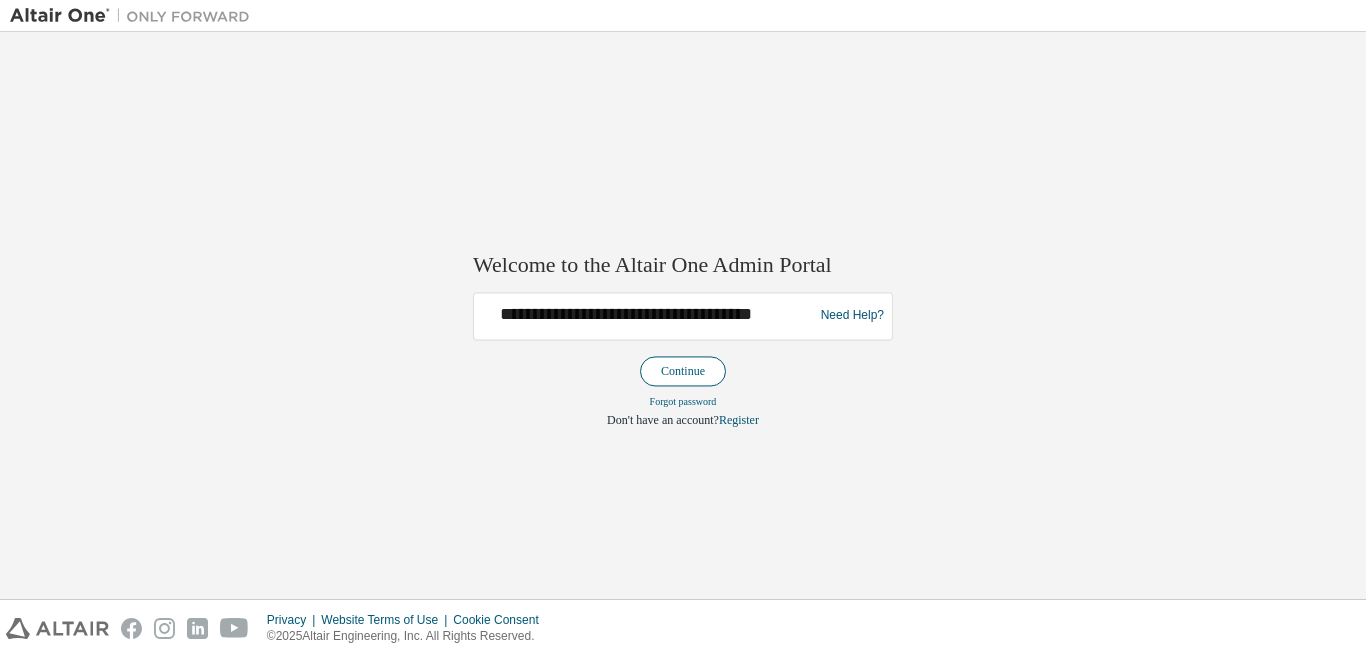 click on "Continue" at bounding box center [683, 371] 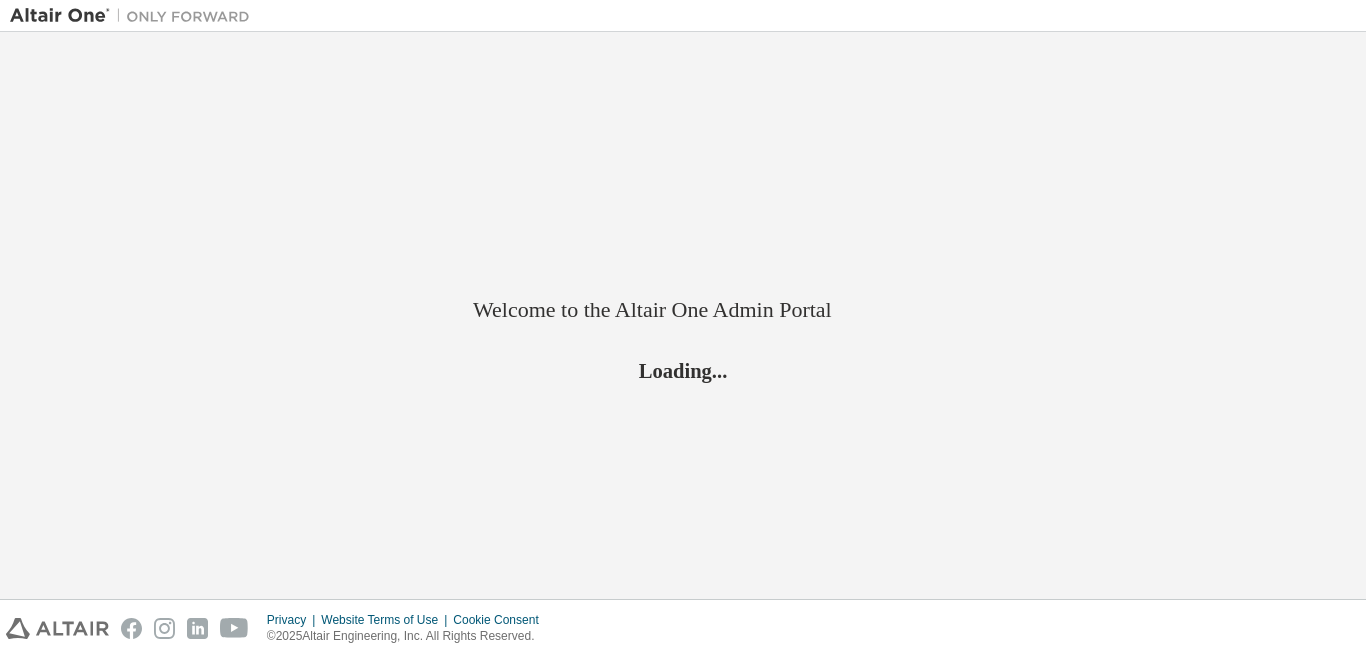 scroll, scrollTop: 0, scrollLeft: 0, axis: both 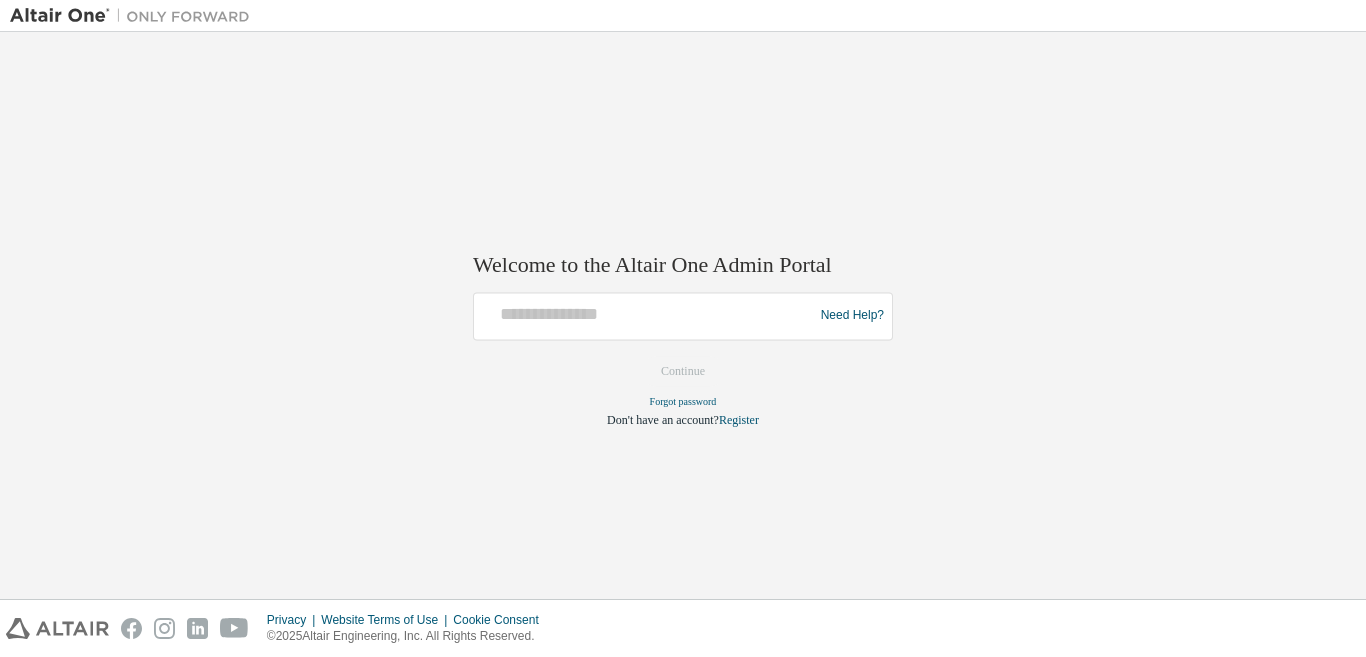 click on "Need Help? Please make sure that you provide your Global Login as
email (e.g. @example.com, @example.com) Please enter a valid e-mail address. Continue Forgot password Don't have an account?  Register" at bounding box center [683, 360] 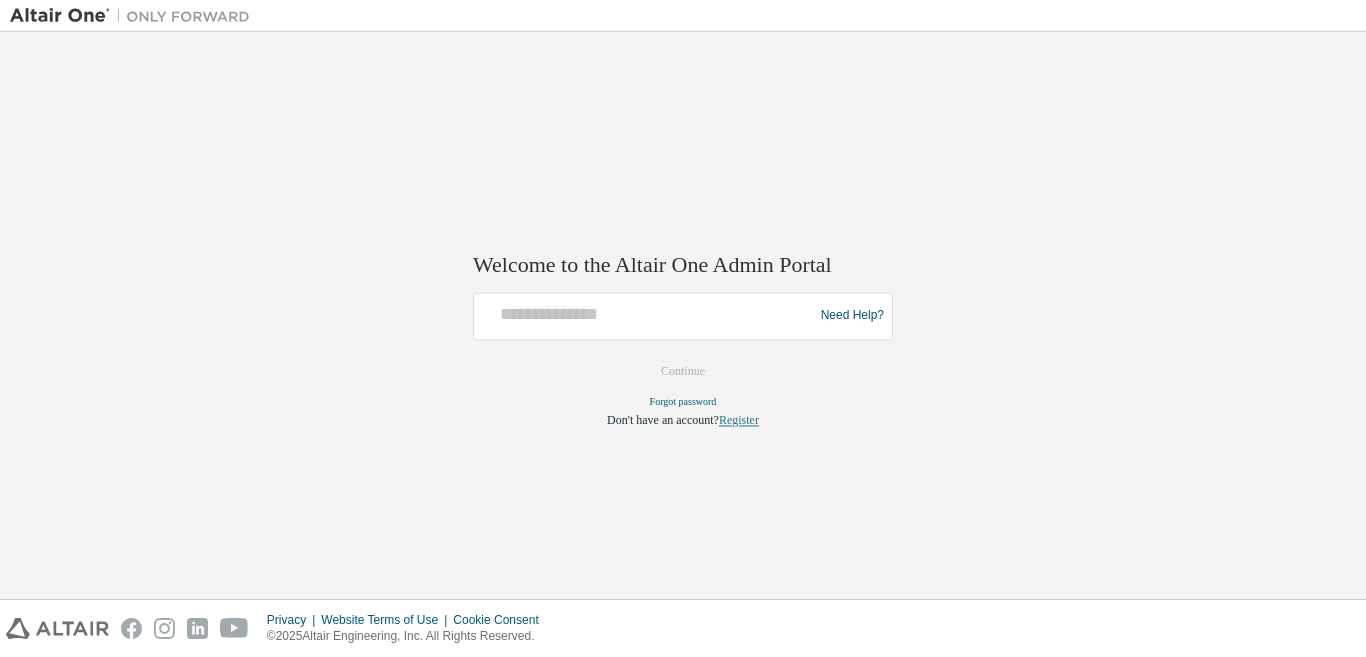 click on "Register" at bounding box center (739, 420) 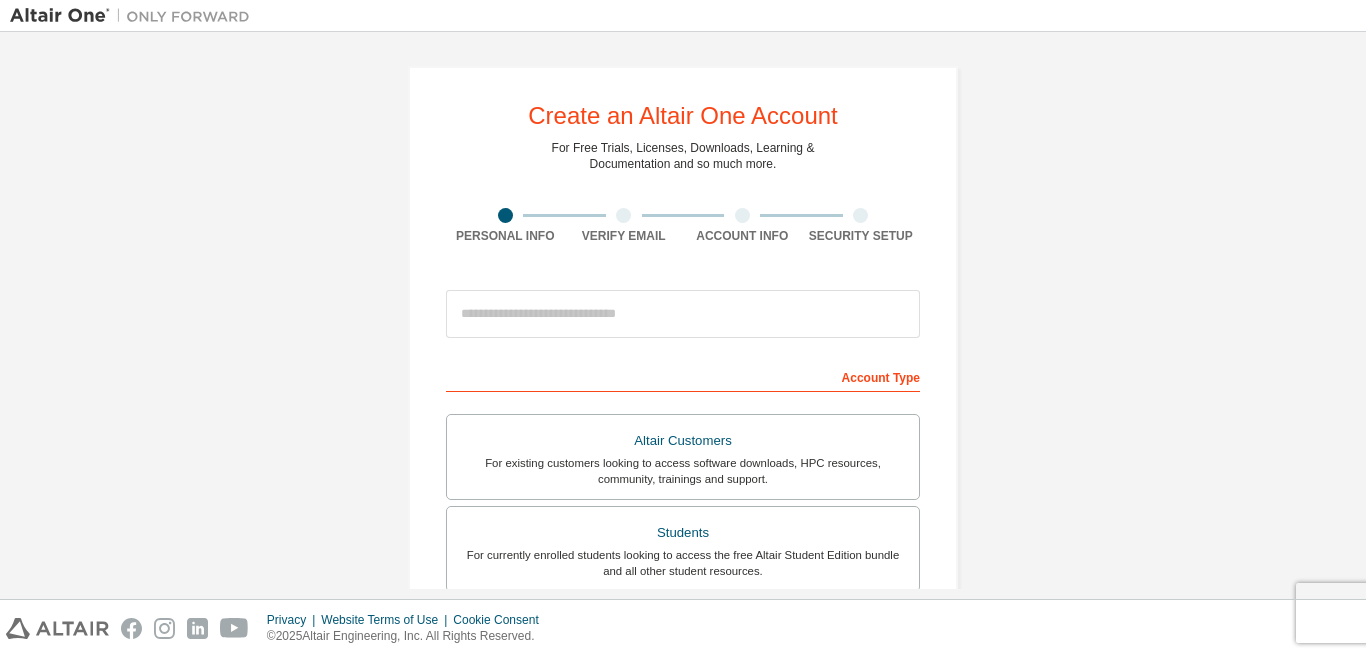scroll, scrollTop: 0, scrollLeft: 0, axis: both 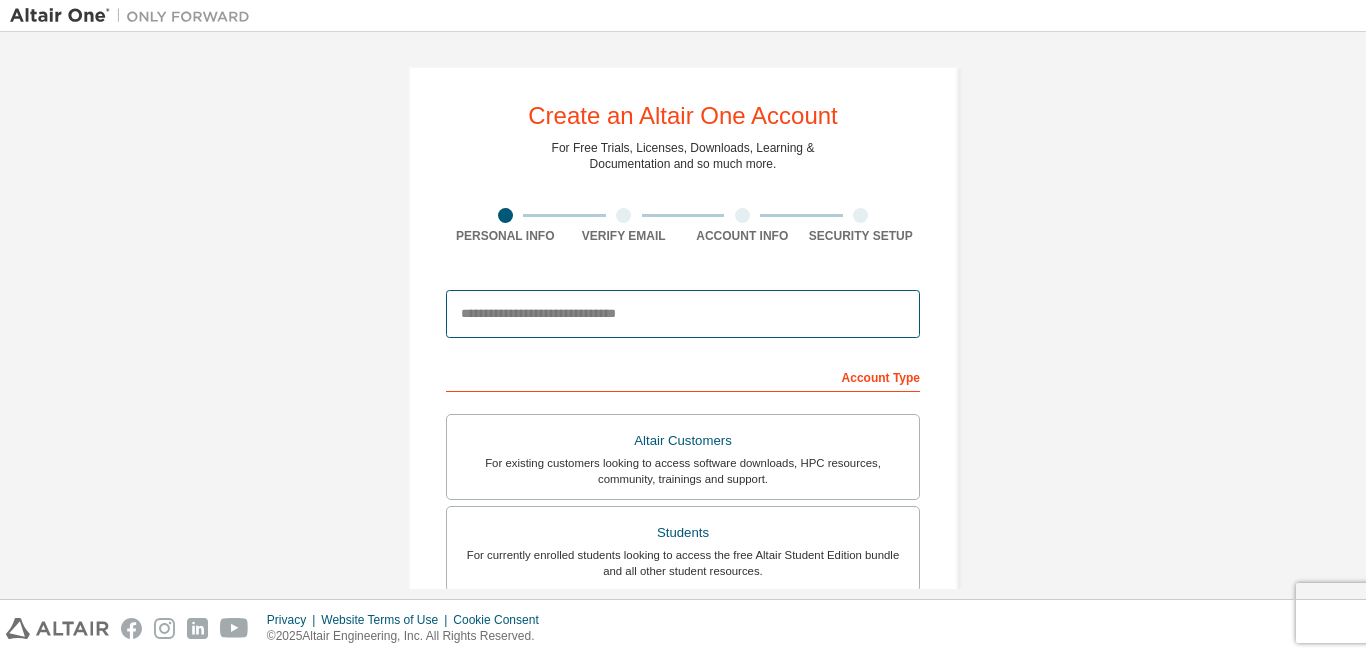 click at bounding box center [683, 314] 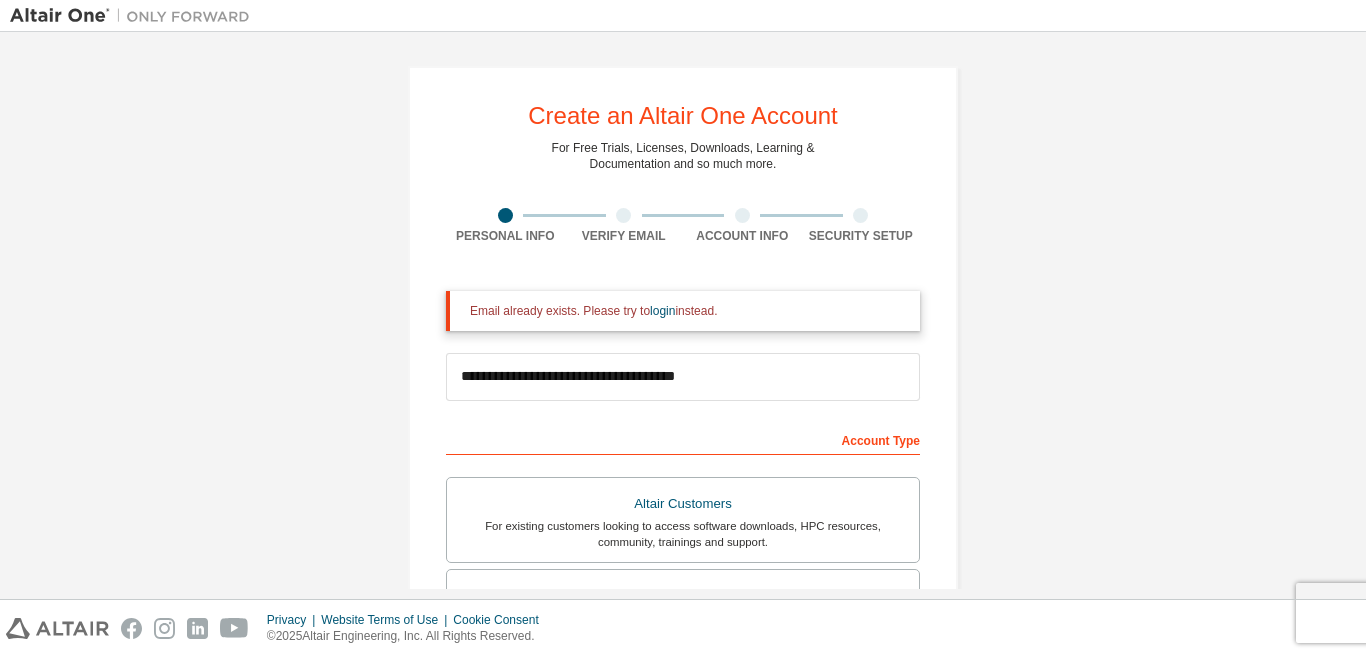 click on "**********" at bounding box center (683, 708) 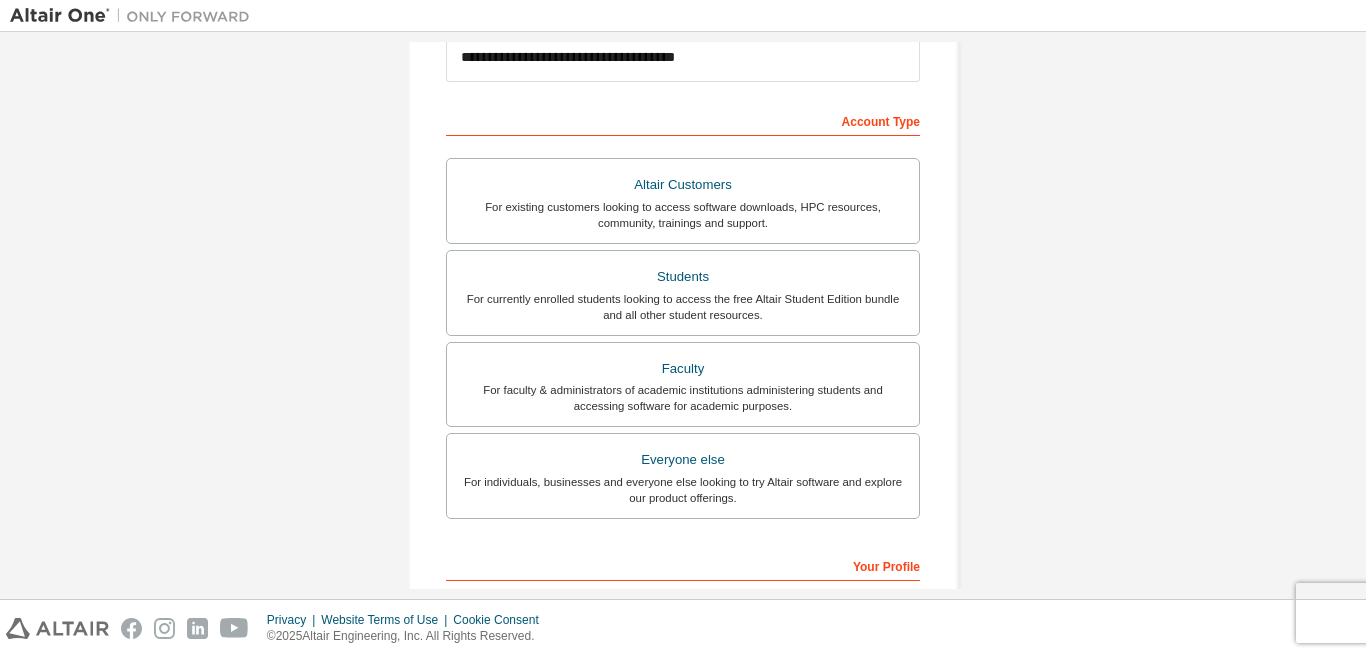 scroll, scrollTop: 320, scrollLeft: 0, axis: vertical 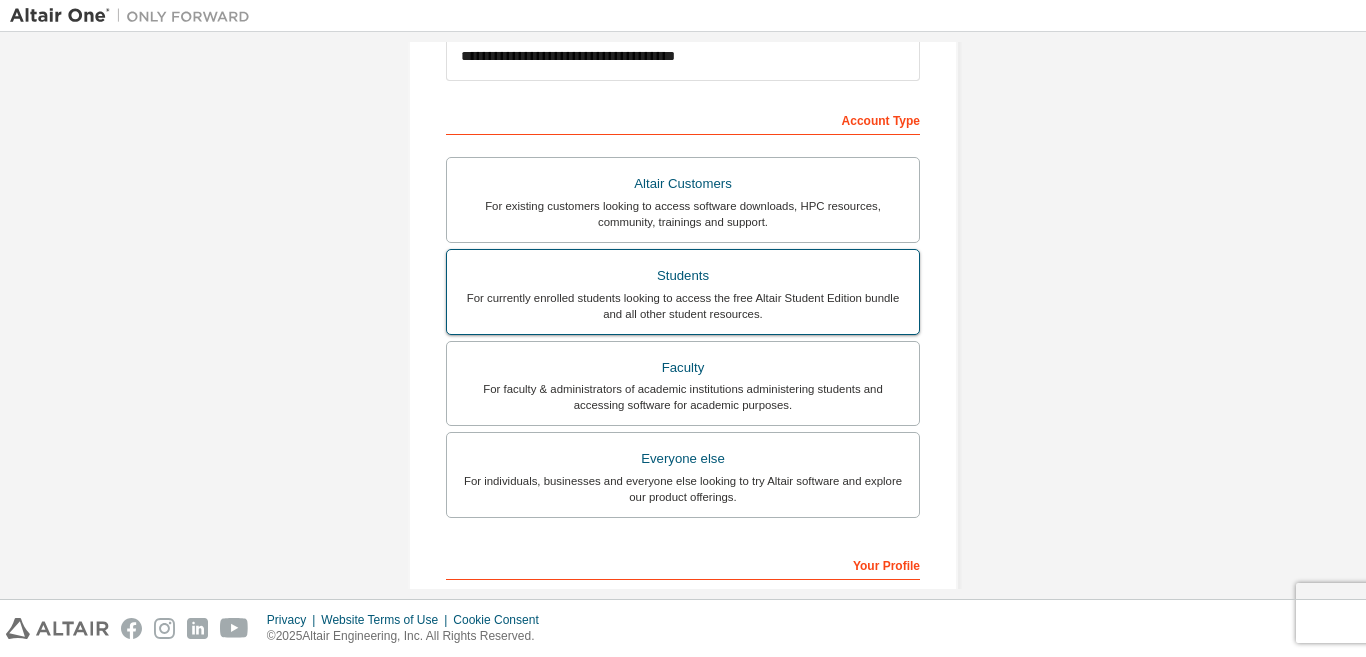 click on "For currently enrolled students looking to access the free Altair Student Edition bundle and all other student resources." at bounding box center [683, 306] 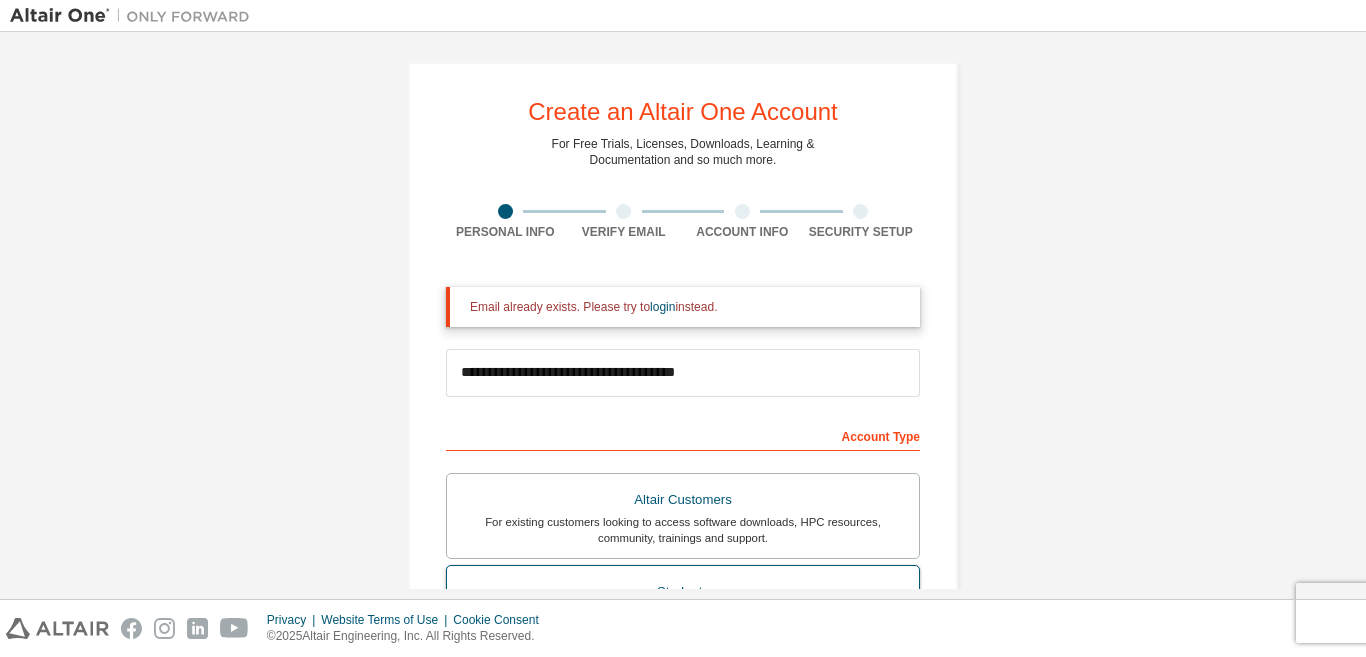 scroll, scrollTop: 0, scrollLeft: 0, axis: both 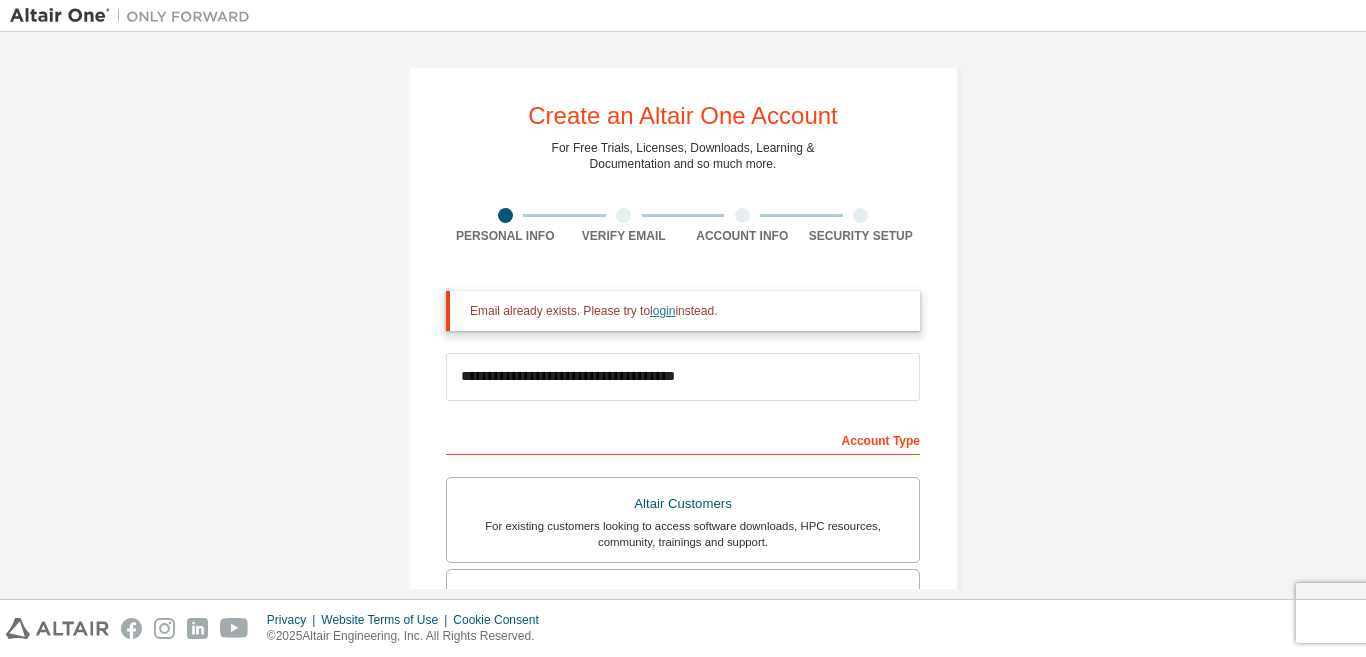 click on "login" at bounding box center [662, 311] 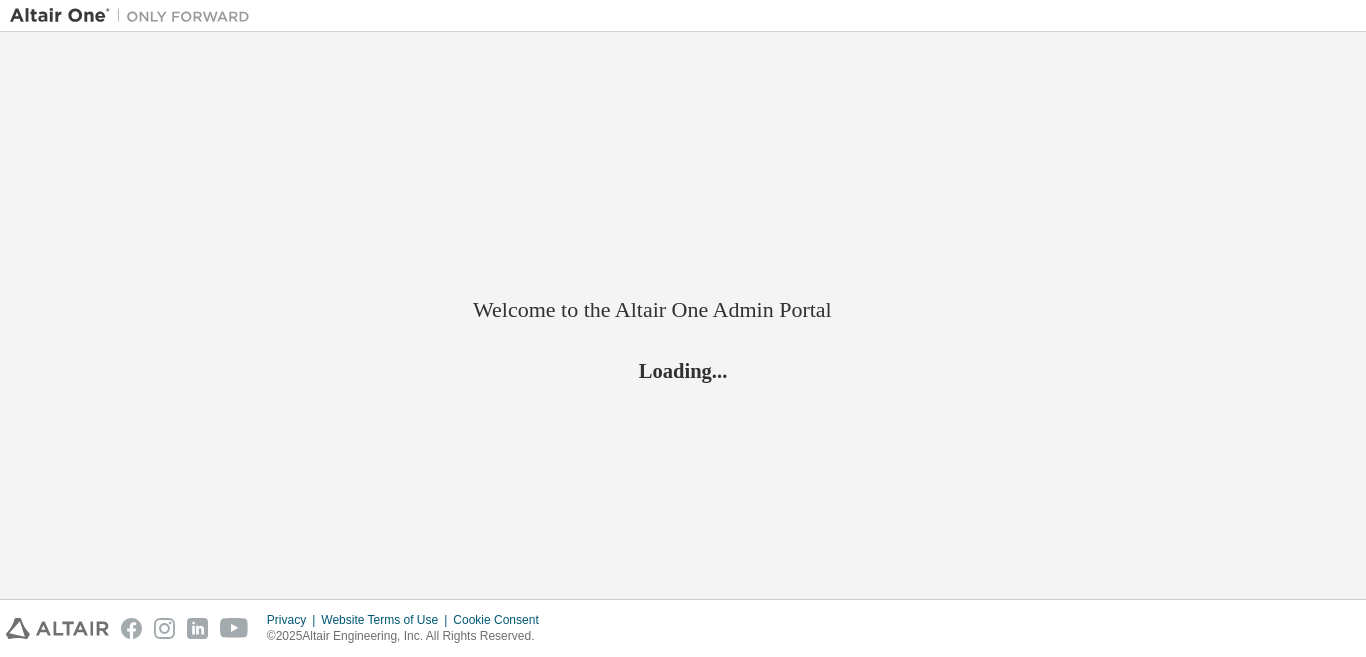 scroll, scrollTop: 0, scrollLeft: 0, axis: both 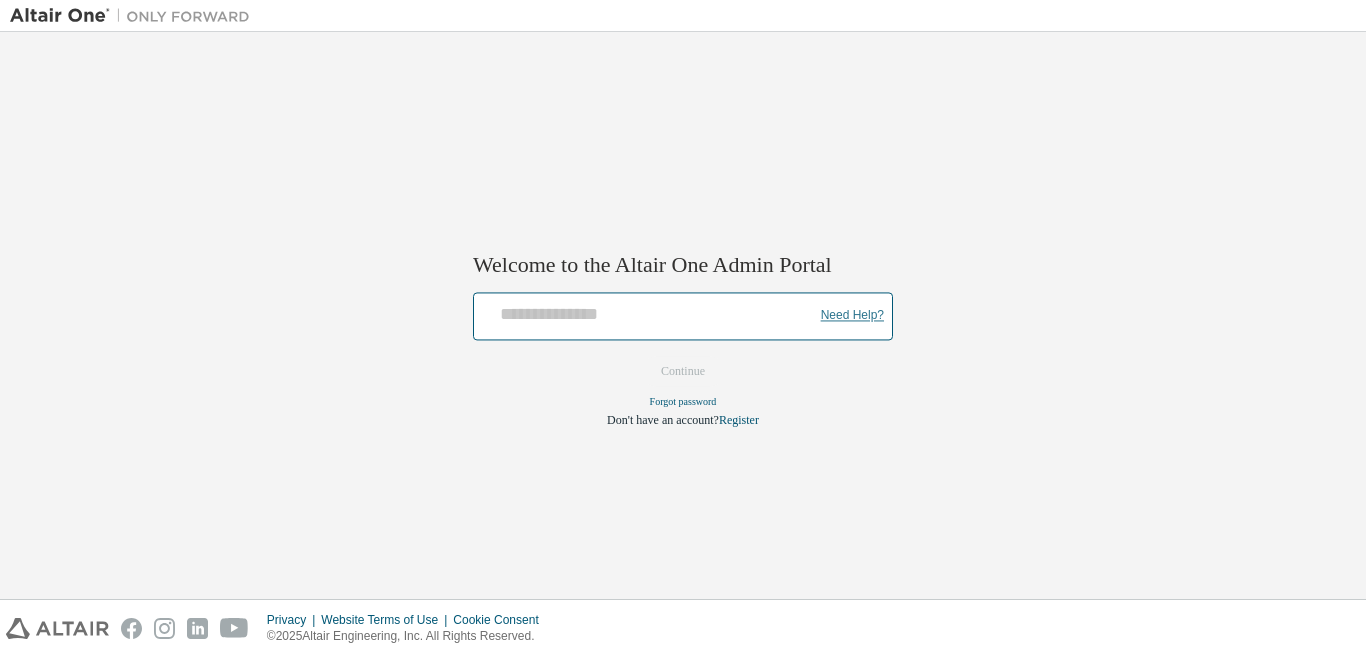 click on "Need Help?" at bounding box center (852, 316) 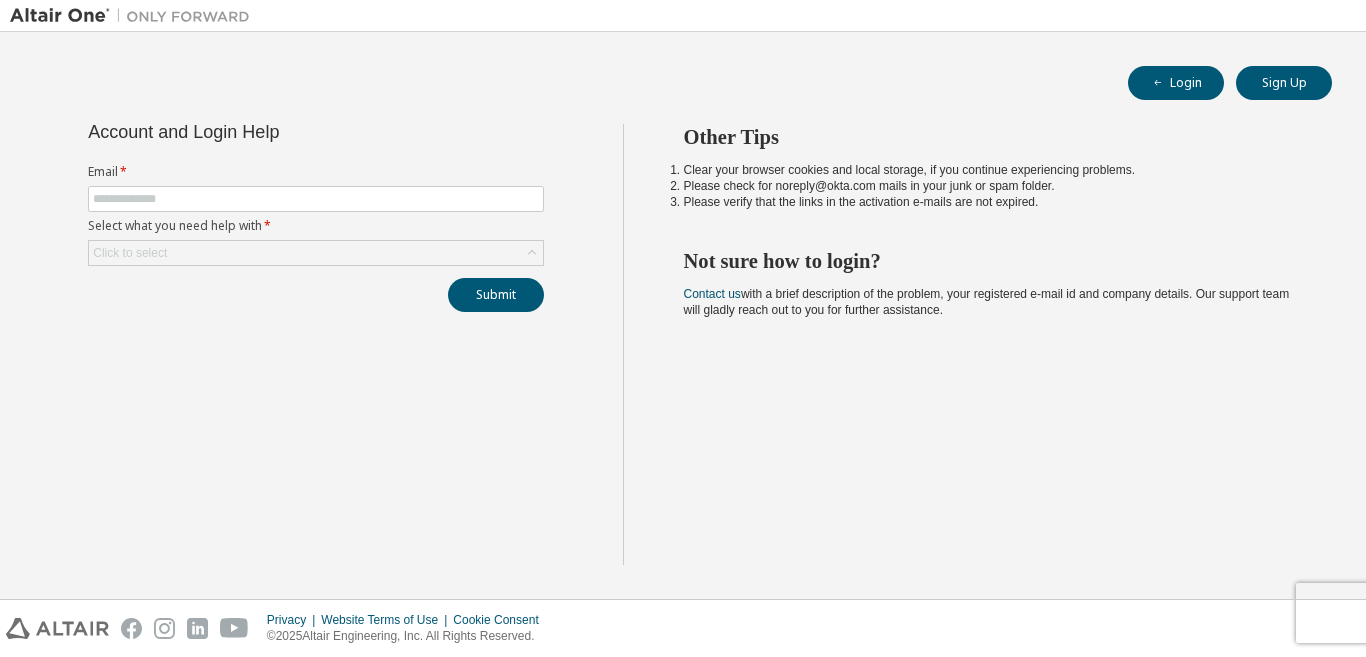 scroll, scrollTop: 0, scrollLeft: 0, axis: both 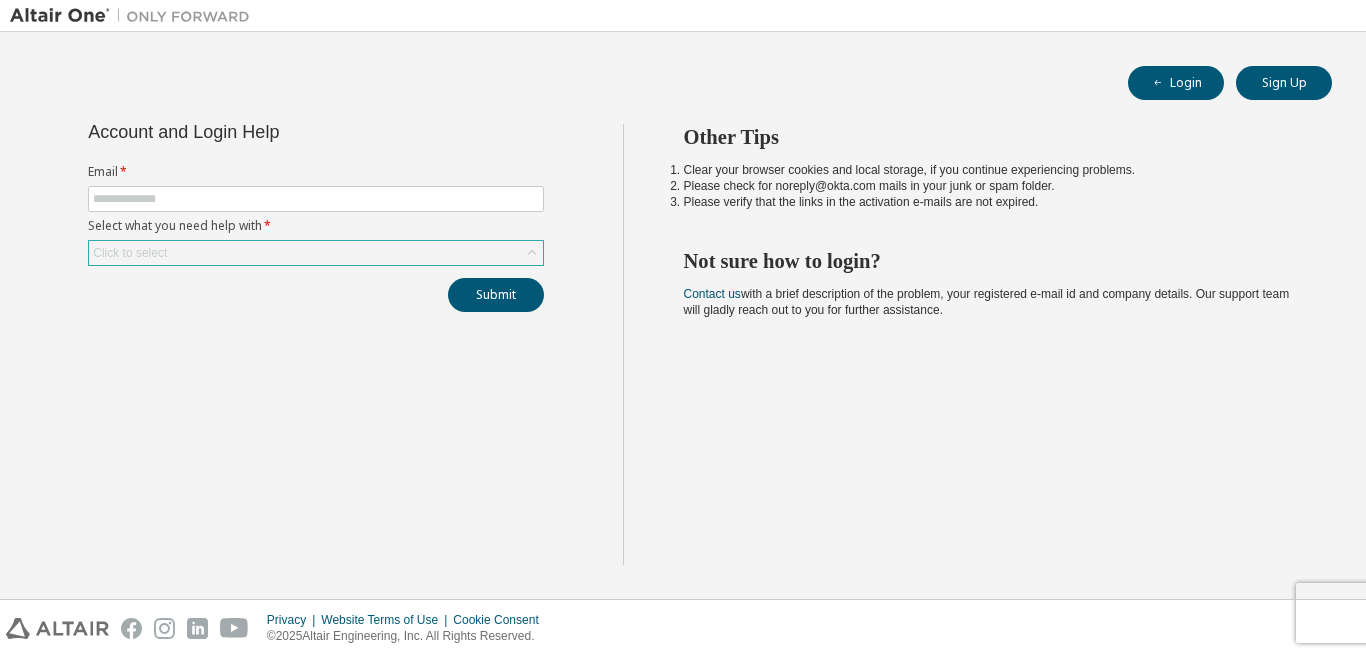 click on "Click to select" at bounding box center [316, 253] 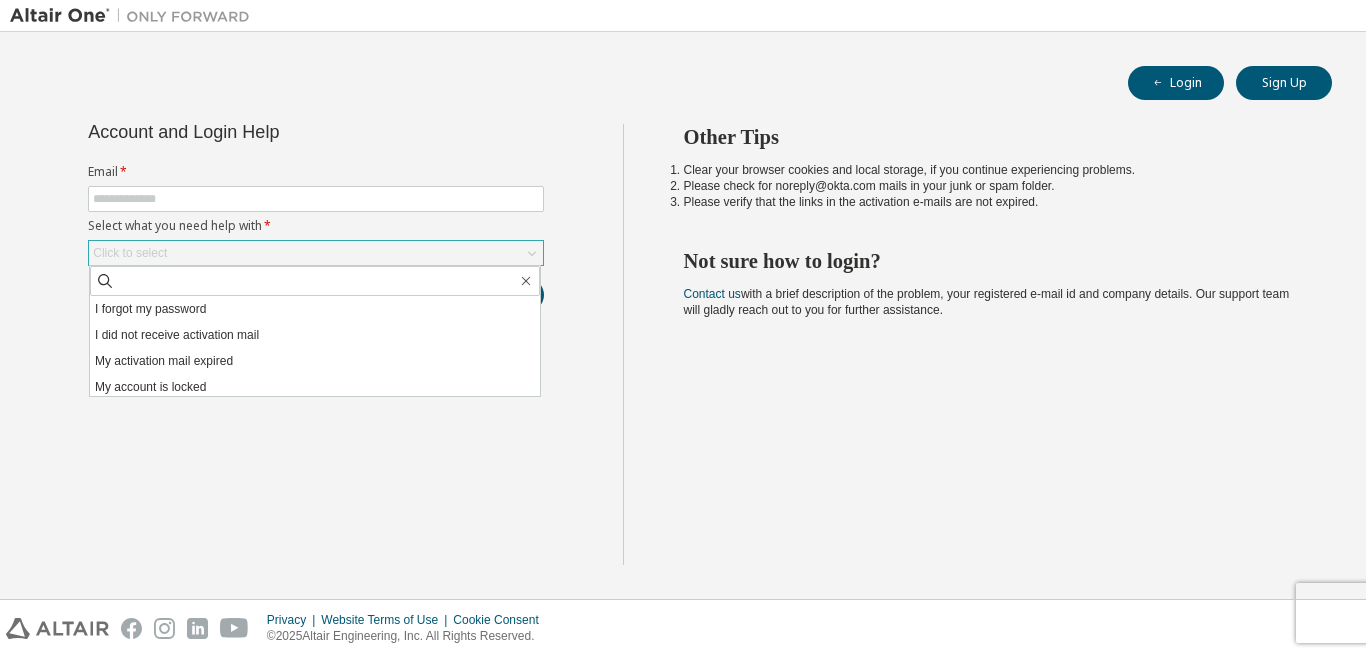 scroll, scrollTop: 56, scrollLeft: 0, axis: vertical 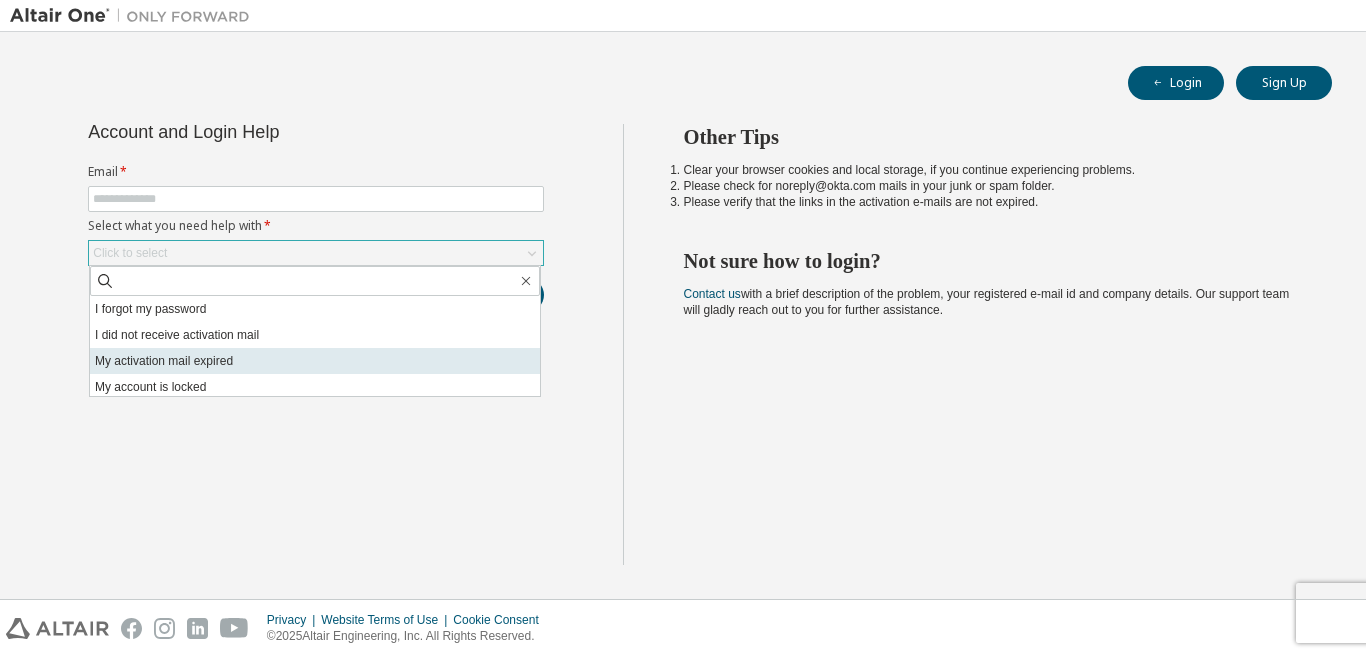 click on "My activation mail expired" at bounding box center (315, 361) 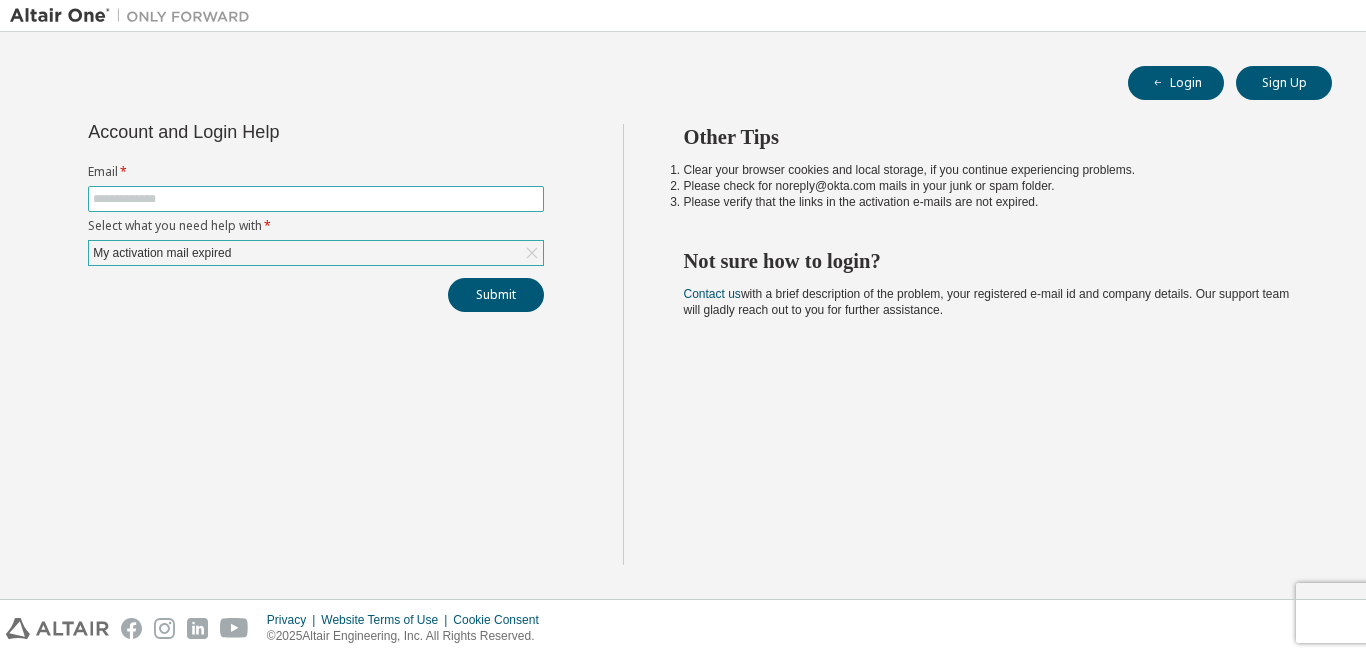 click at bounding box center (316, 199) 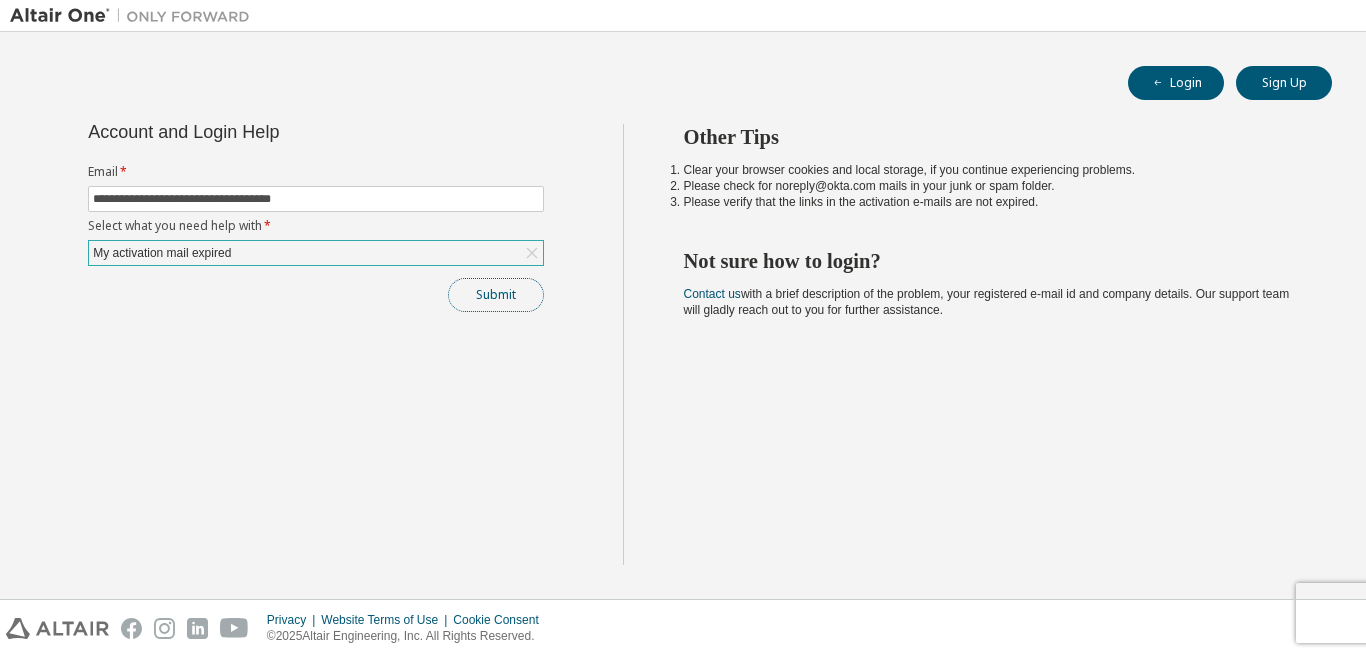 click on "Submit" at bounding box center [496, 295] 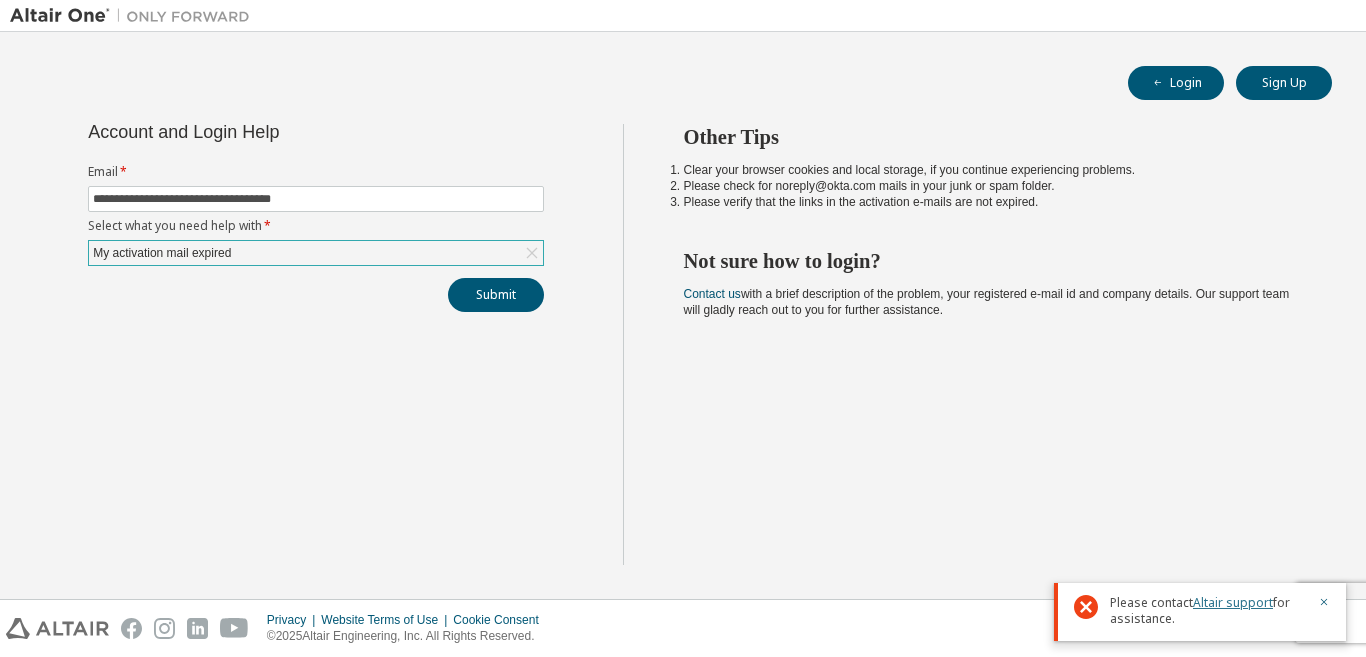 click on "Altair support" at bounding box center (1233, 602) 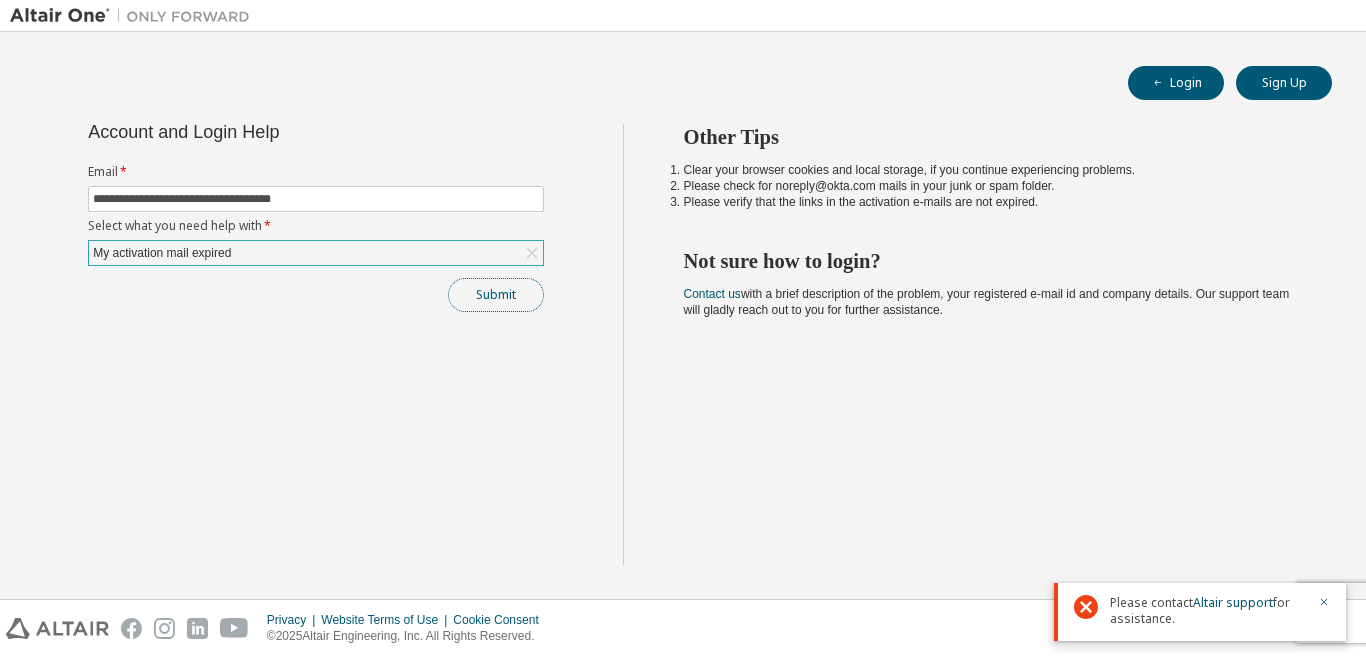 click on "Submit" at bounding box center (496, 295) 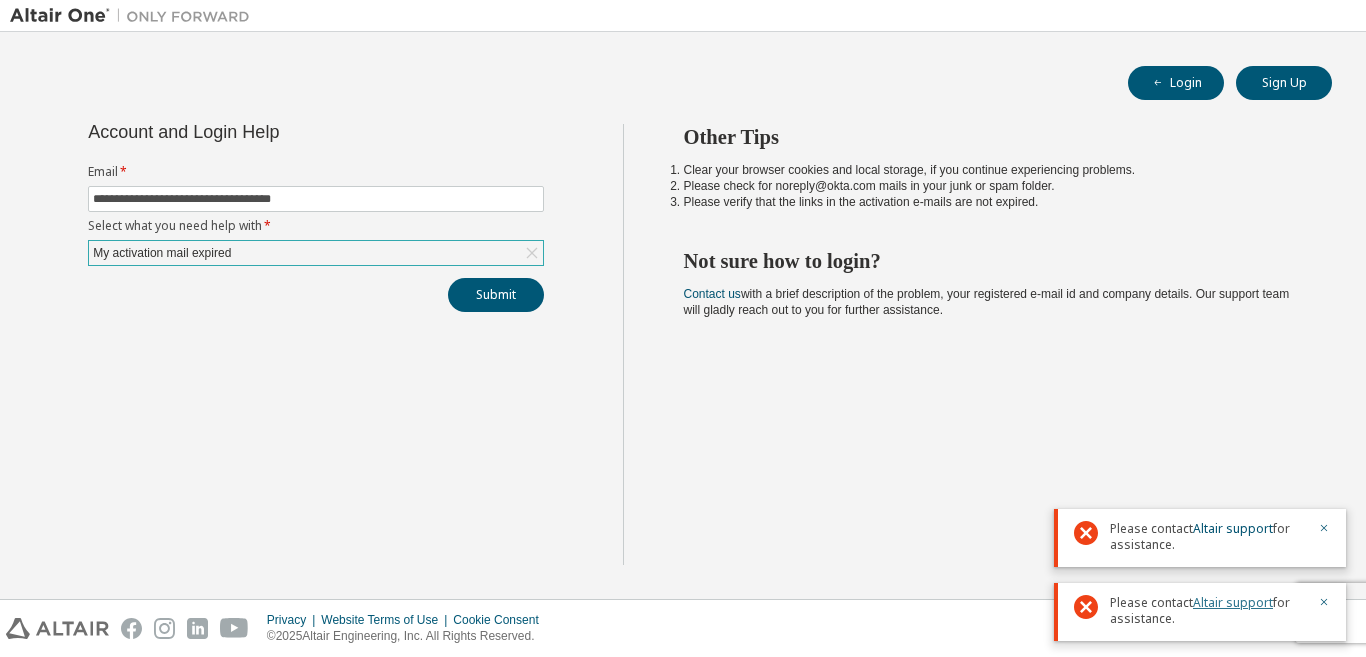 click on "Altair support" at bounding box center [1233, 602] 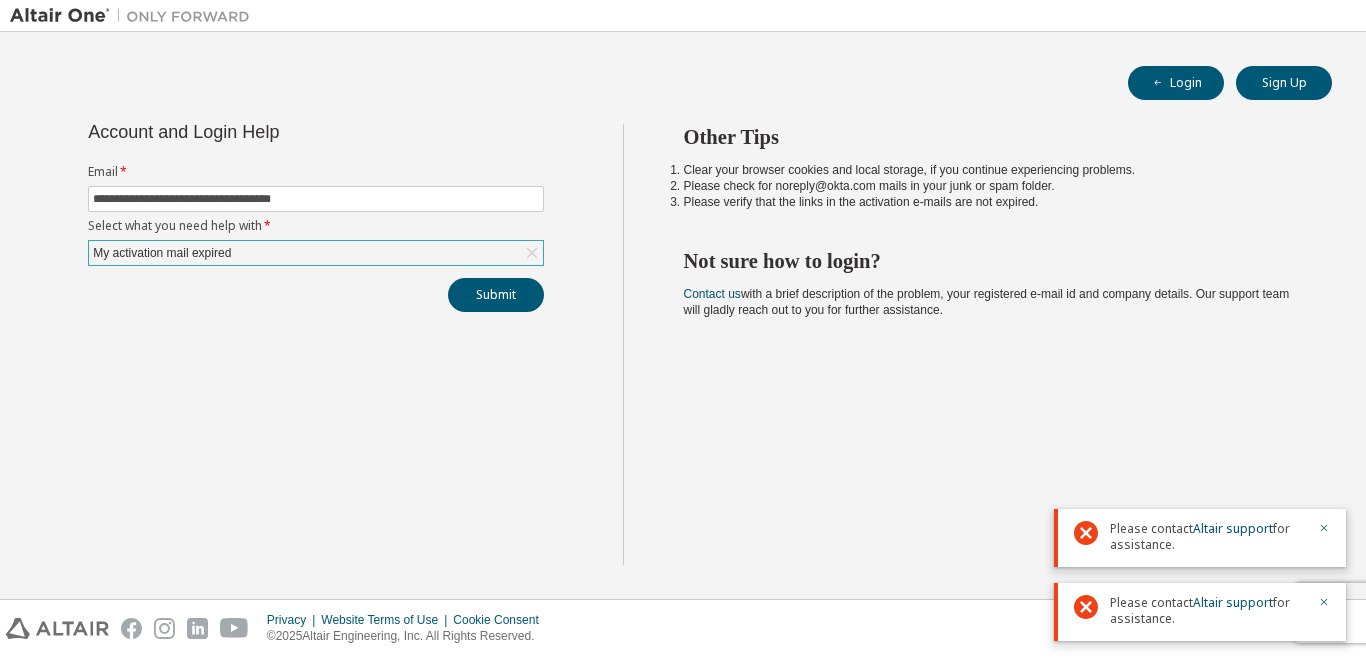 click on "My activation mail expired" at bounding box center [316, 253] 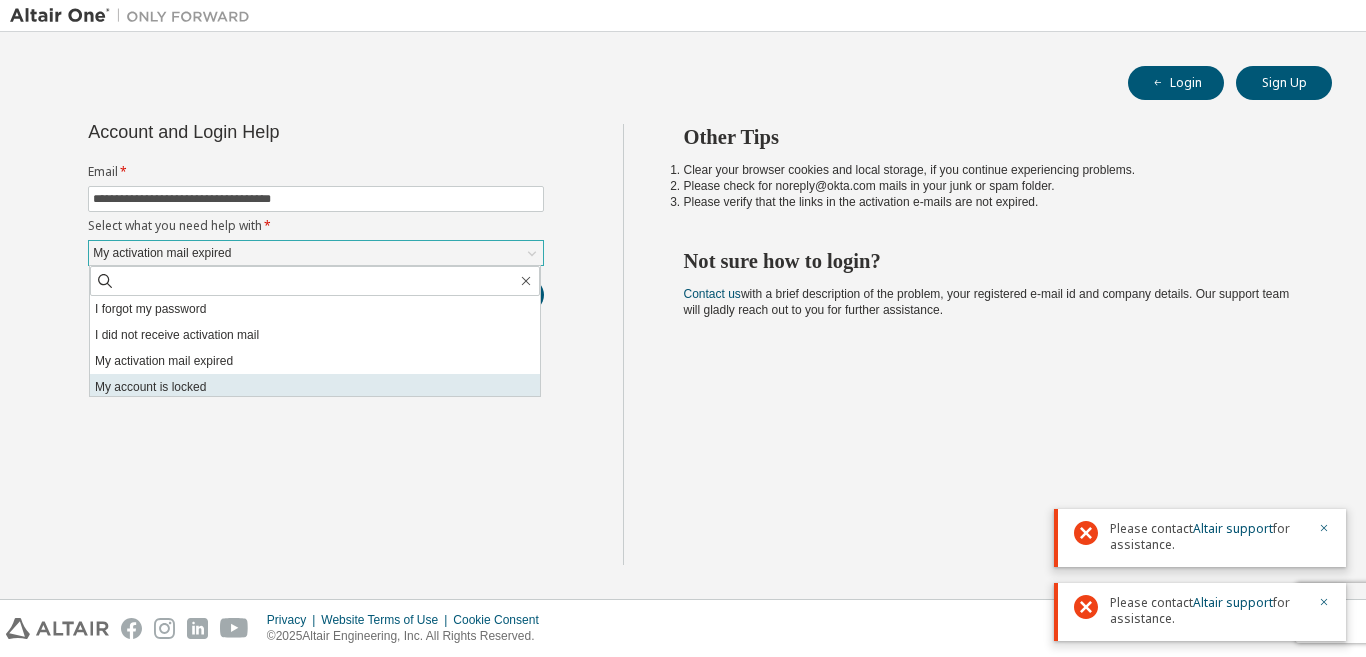 click on "My account is locked" at bounding box center [315, 387] 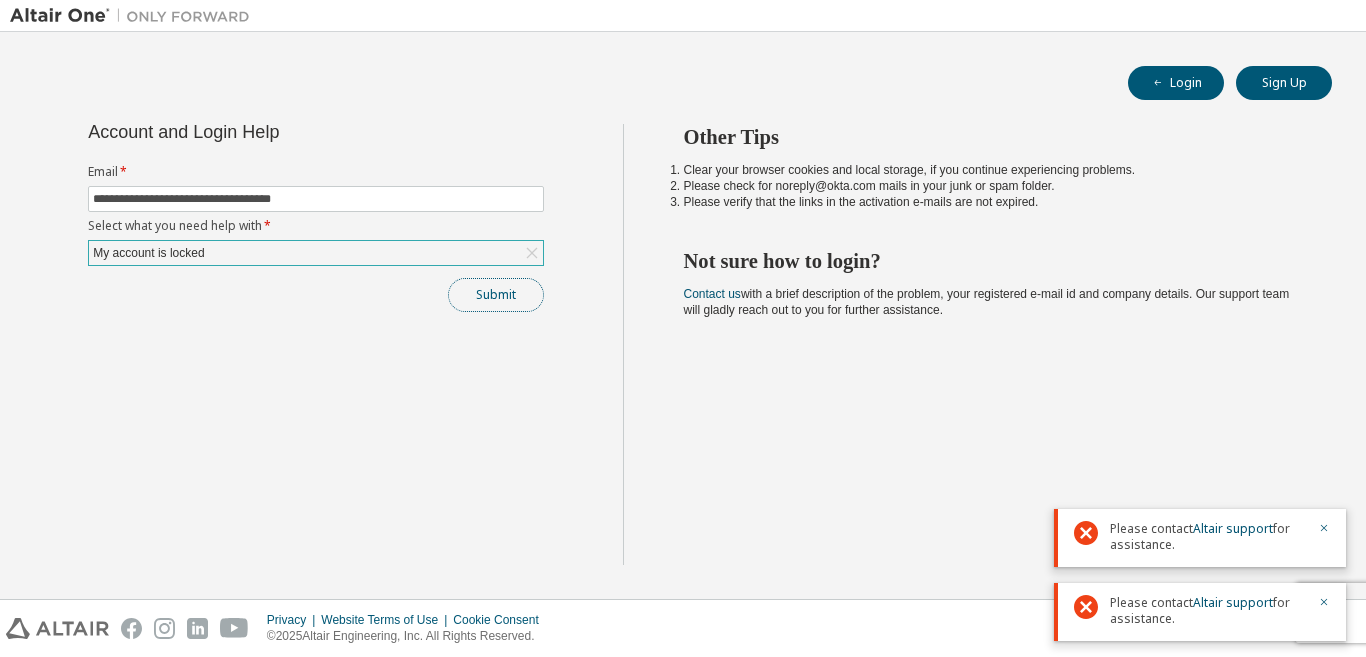 click on "Submit" at bounding box center [496, 295] 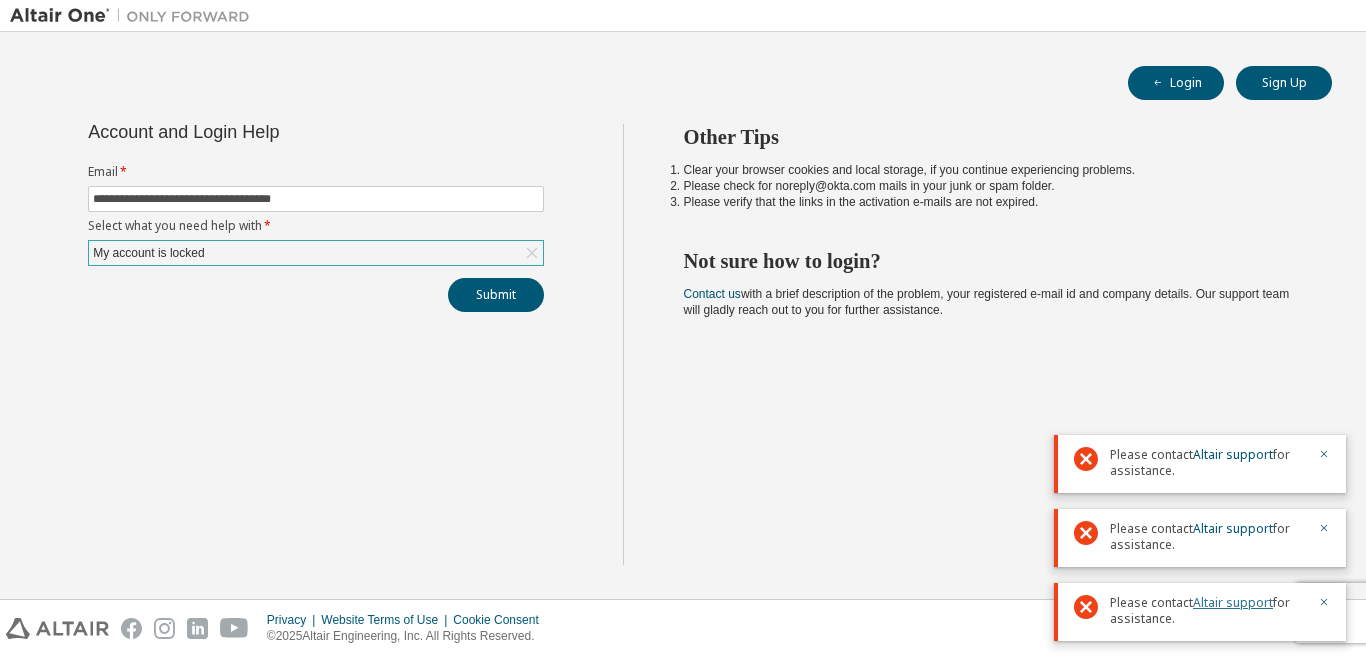 click on "Altair support" at bounding box center [1233, 602] 